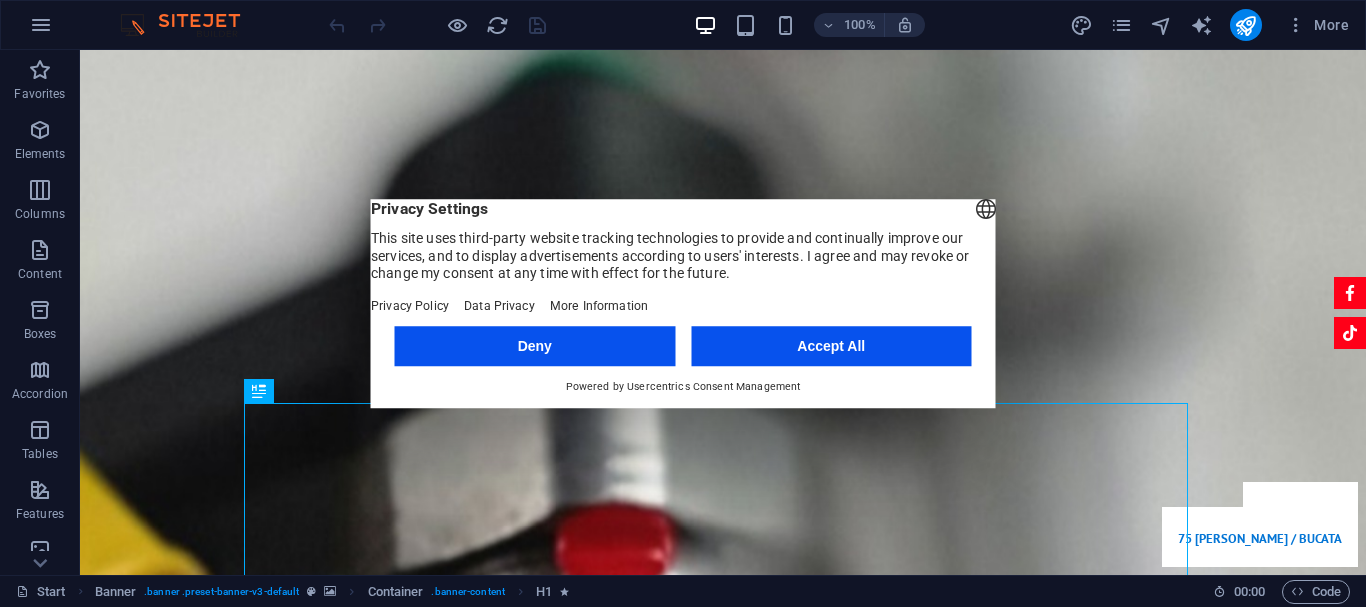 scroll, scrollTop: 0, scrollLeft: 0, axis: both 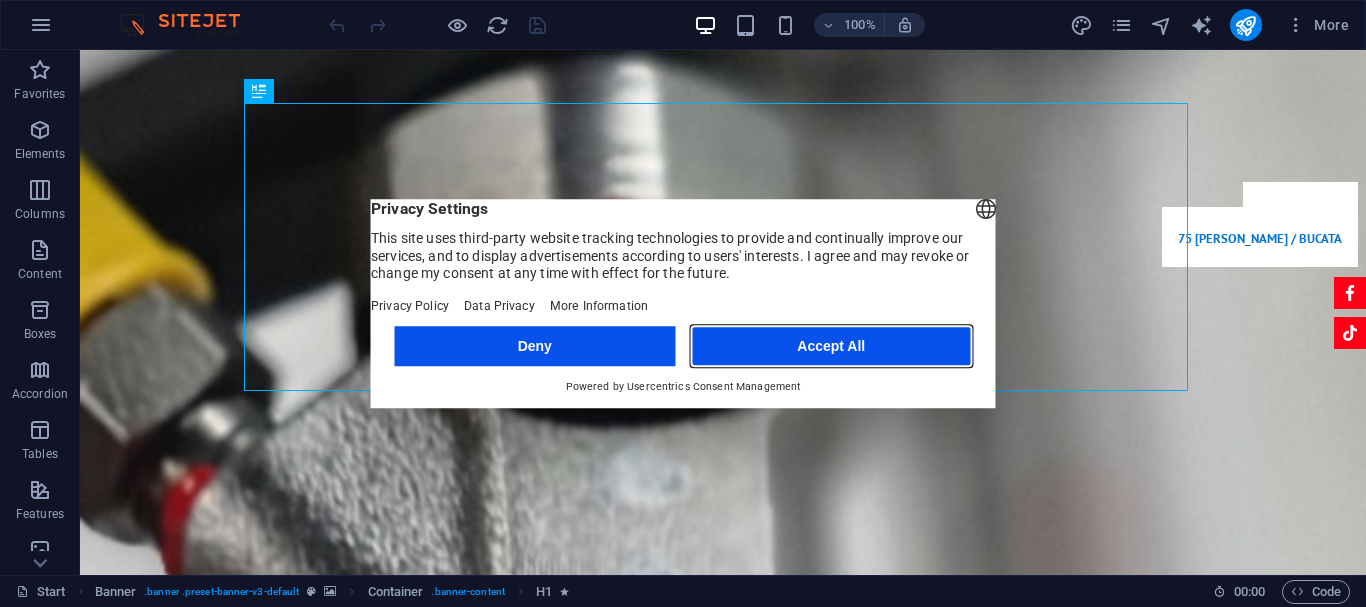 click on "Accept All" at bounding box center (831, 346) 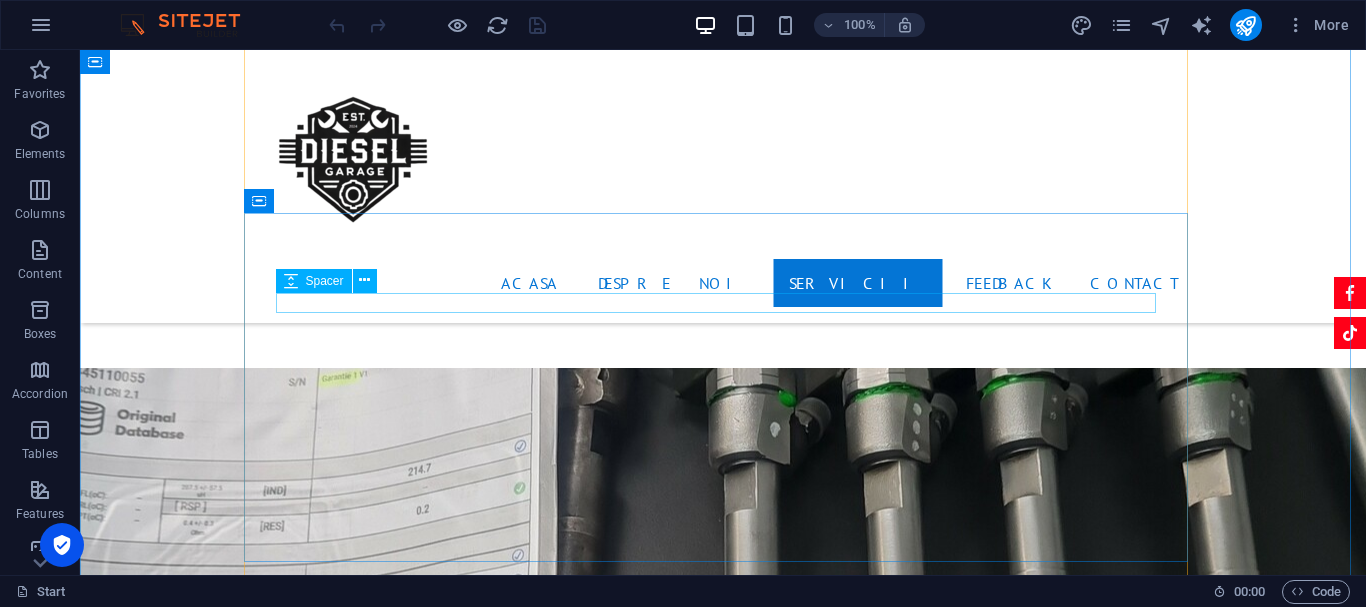 scroll, scrollTop: 3800, scrollLeft: 0, axis: vertical 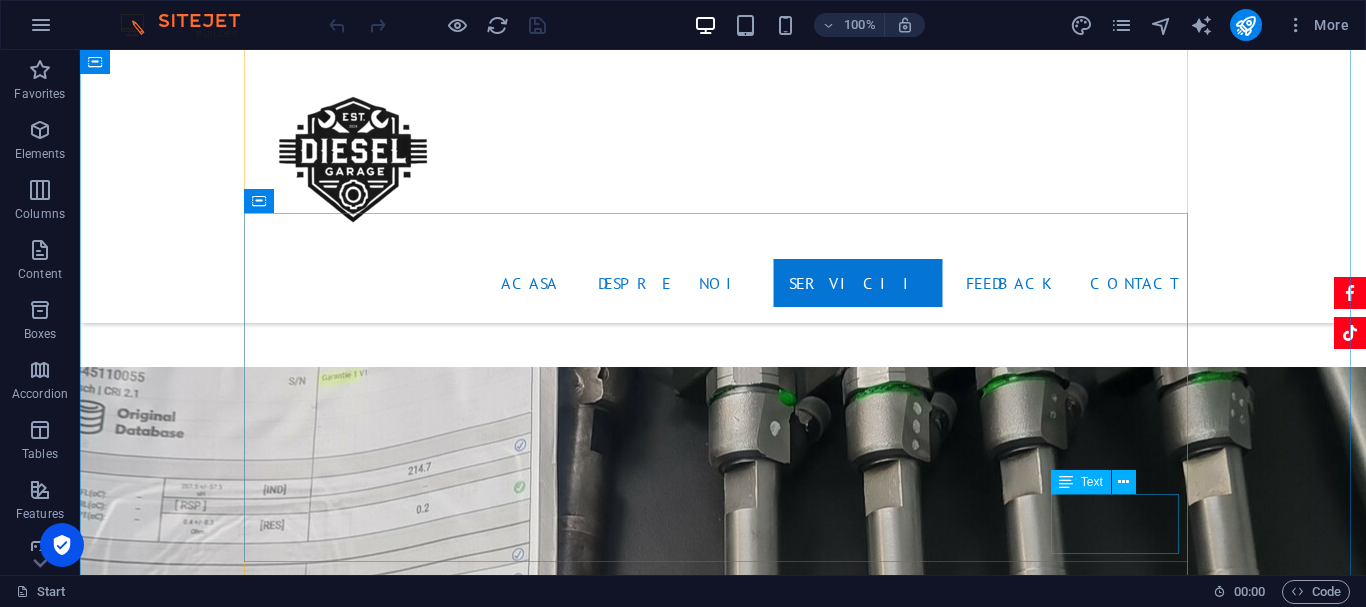 click on "Text" at bounding box center [1092, 482] 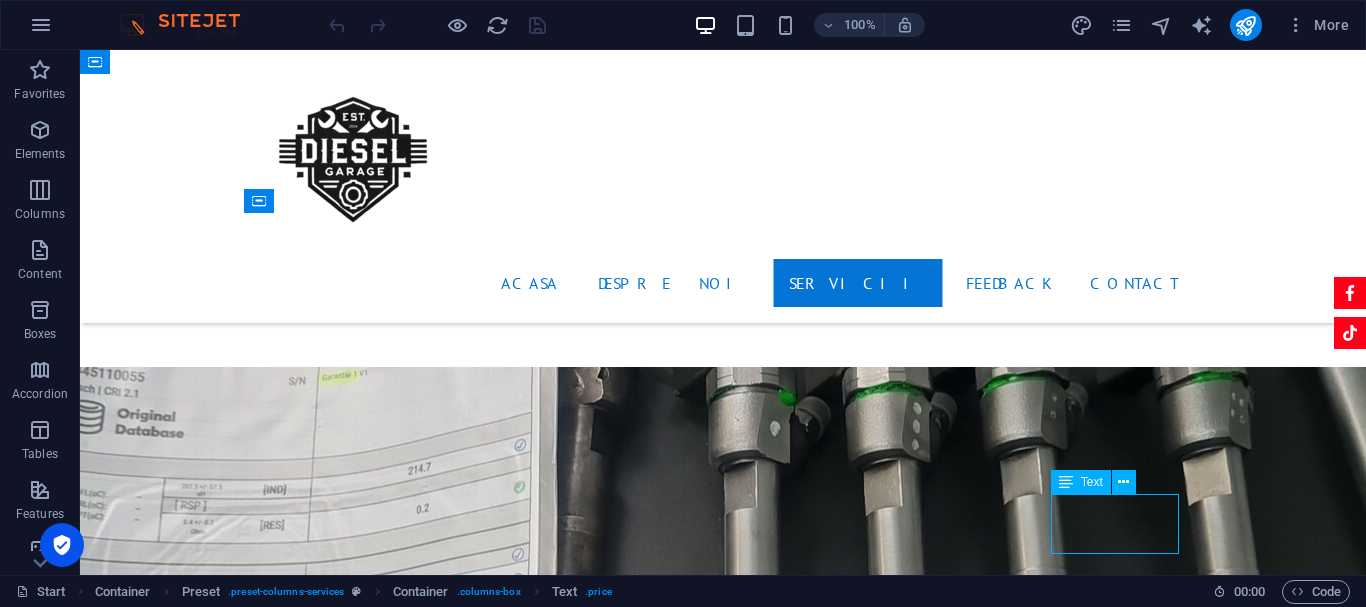 scroll, scrollTop: 3822, scrollLeft: 0, axis: vertical 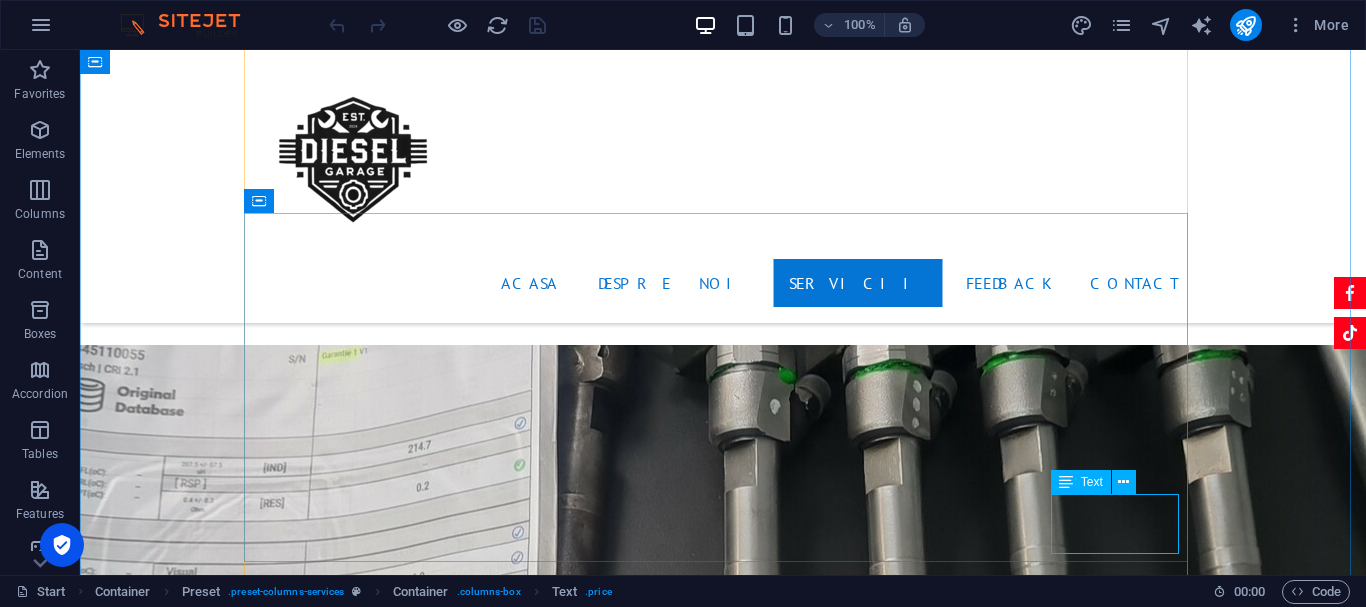 click on "50 RoN / BUCATA" at bounding box center [1294, -3285] 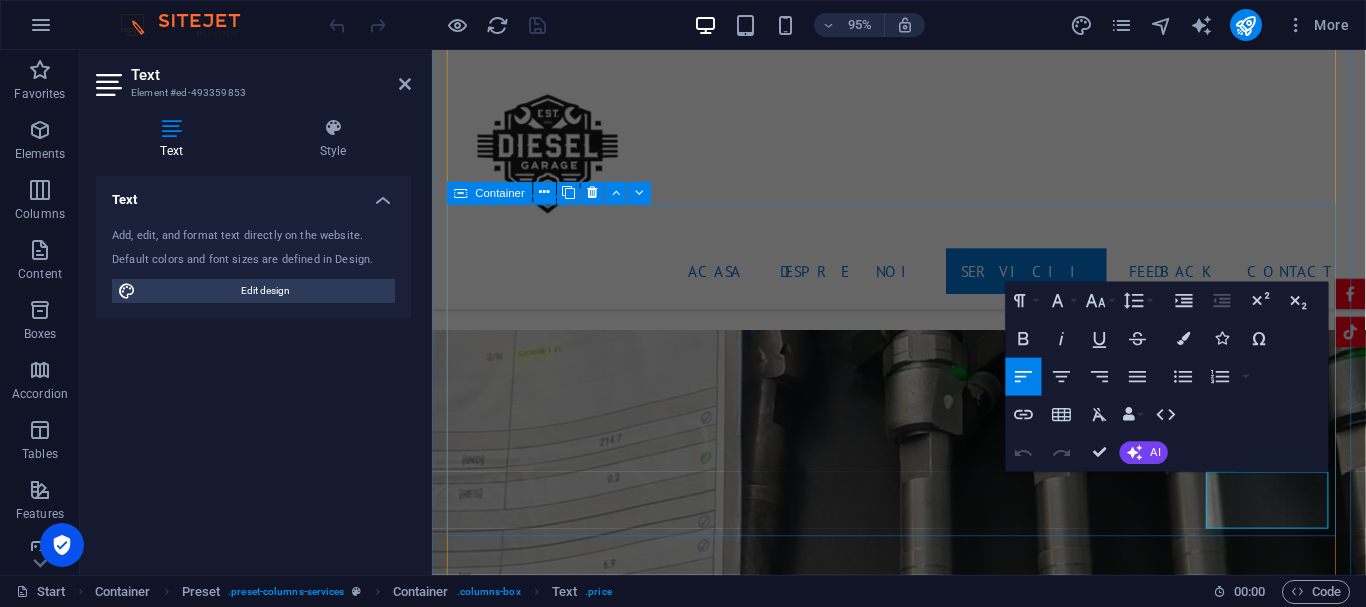 scroll, scrollTop: 3847, scrollLeft: 0, axis: vertical 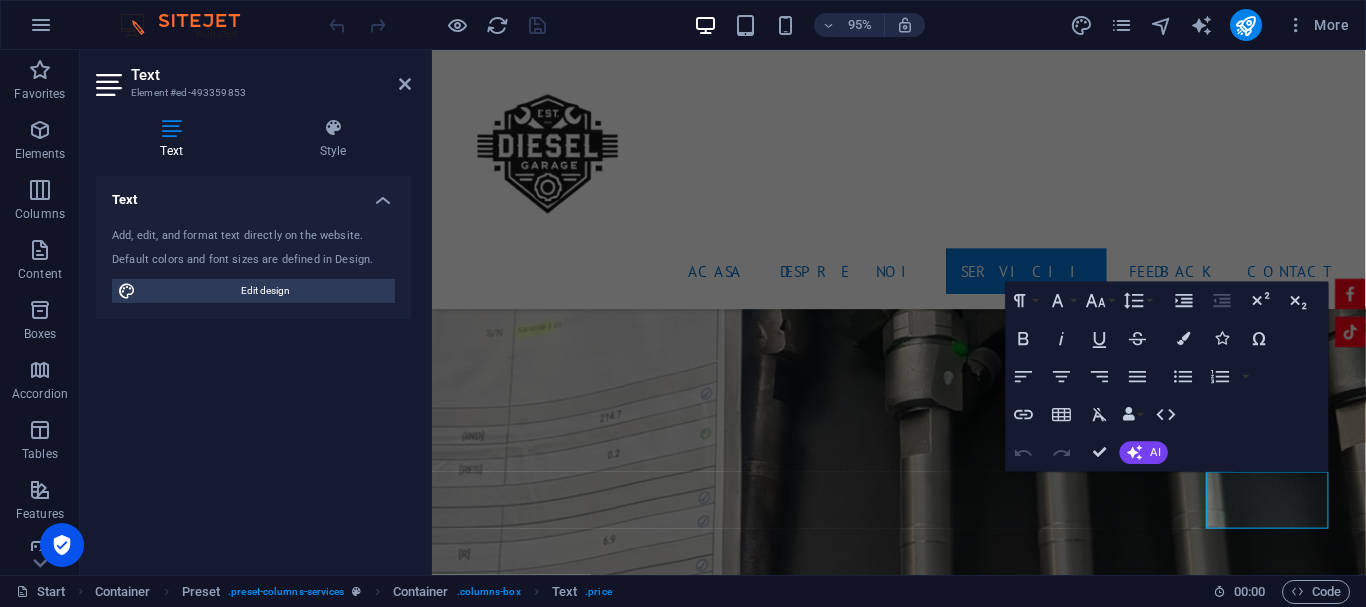 drag, startPoint x: 250, startPoint y: 292, endPoint x: 1285, endPoint y: 469, distance: 1050.0258 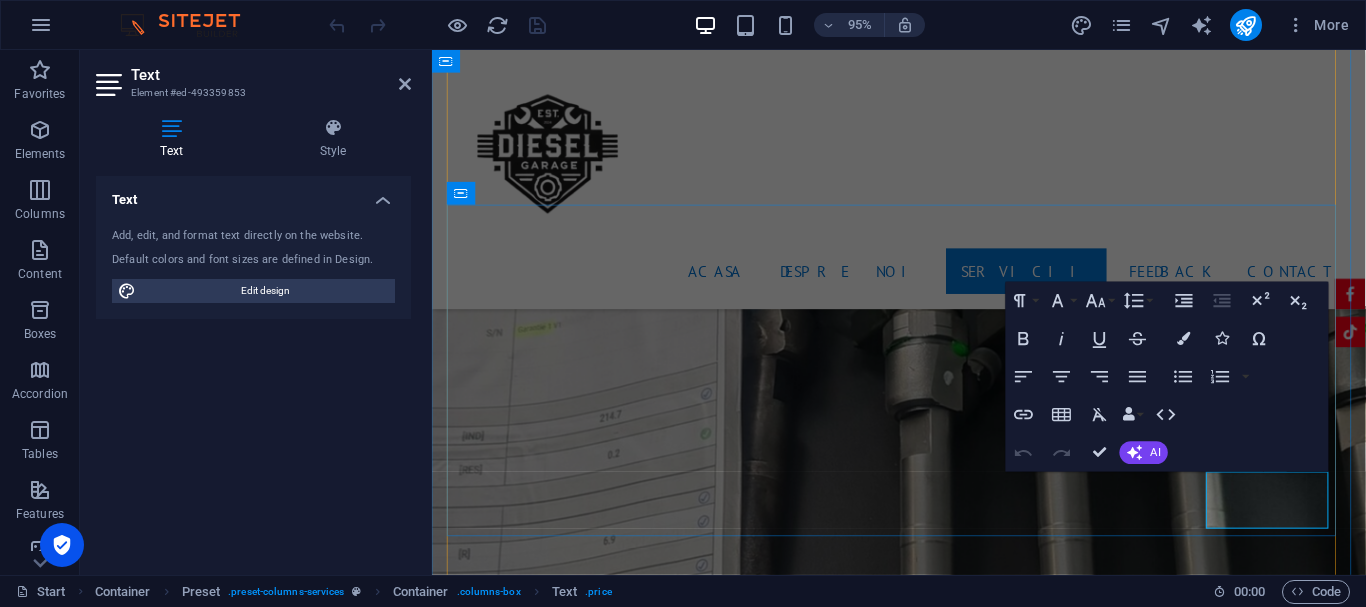 click on "50 RoN / BUCATA" at bounding box center [1343, -3282] 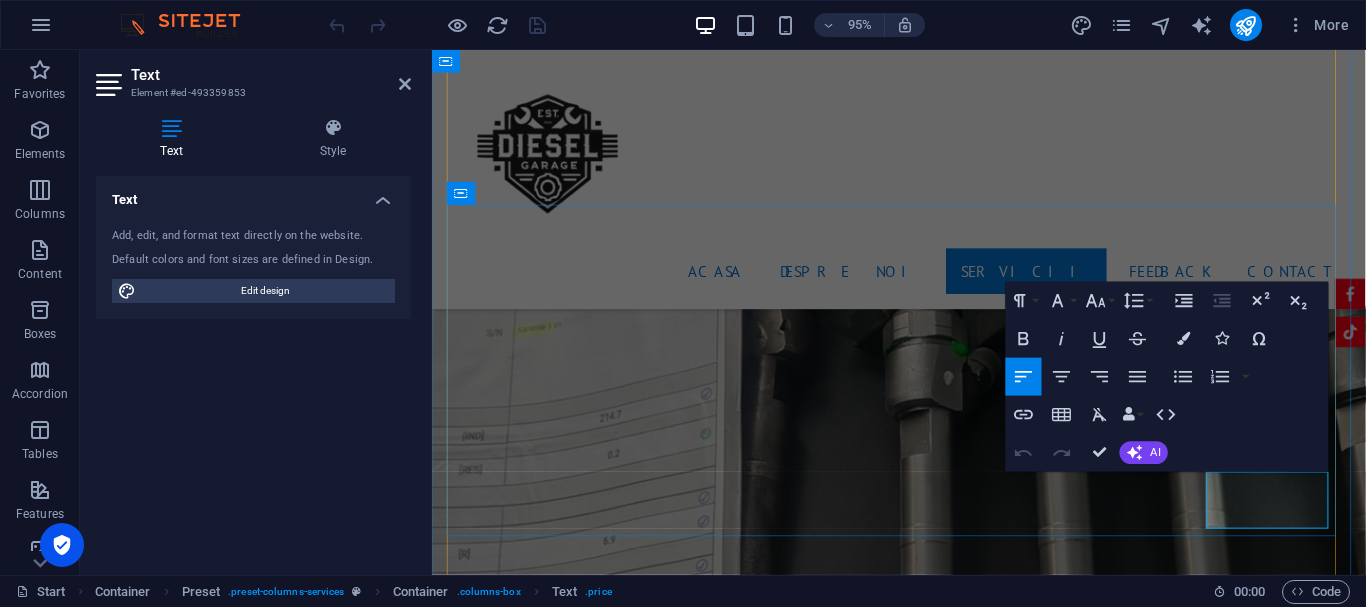 click on "50 RoN / BUCATA" at bounding box center (1343, -3282) 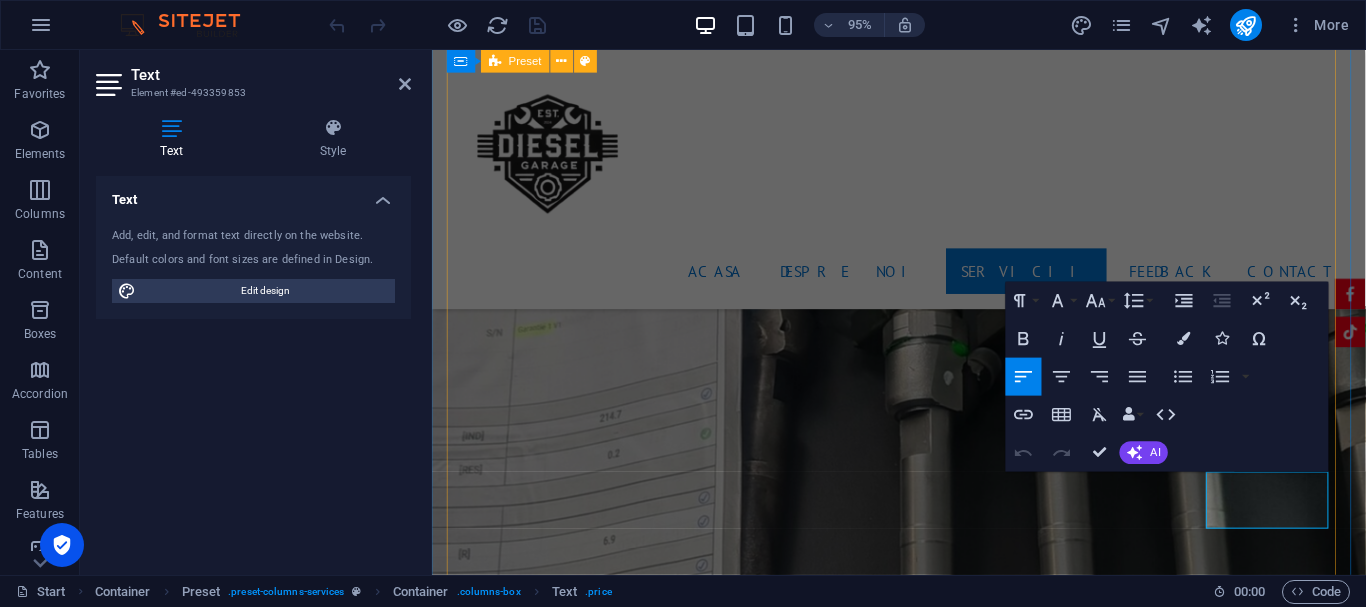 scroll, scrollTop: 3850, scrollLeft: 0, axis: vertical 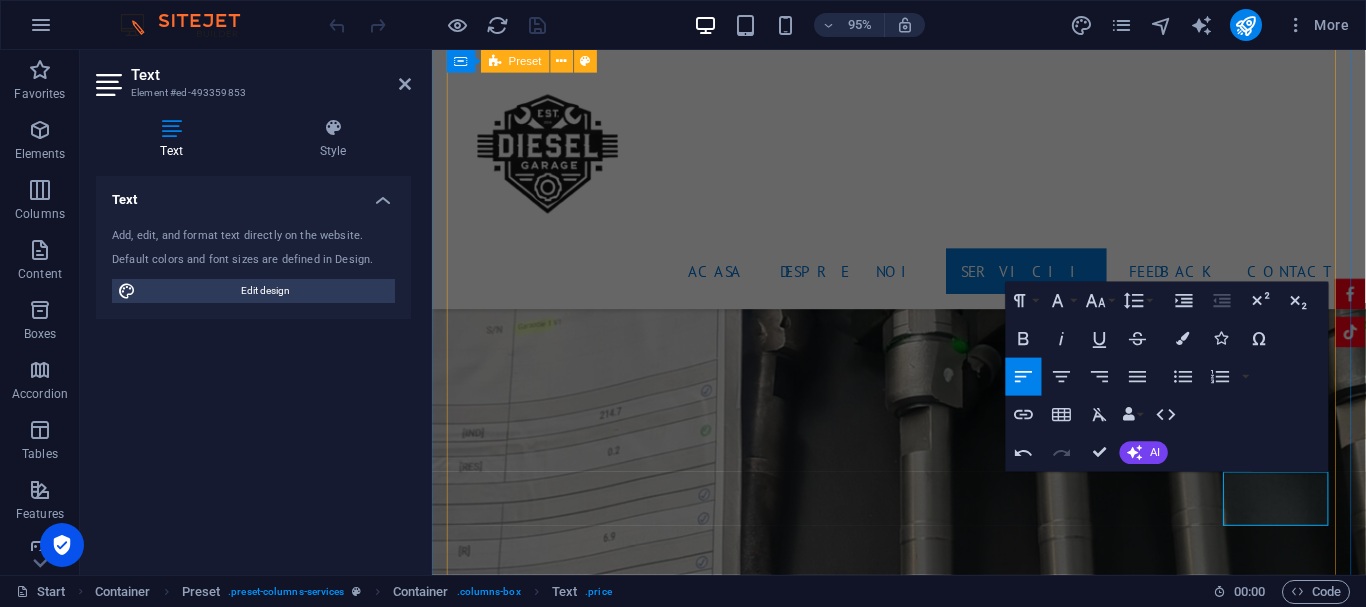 type 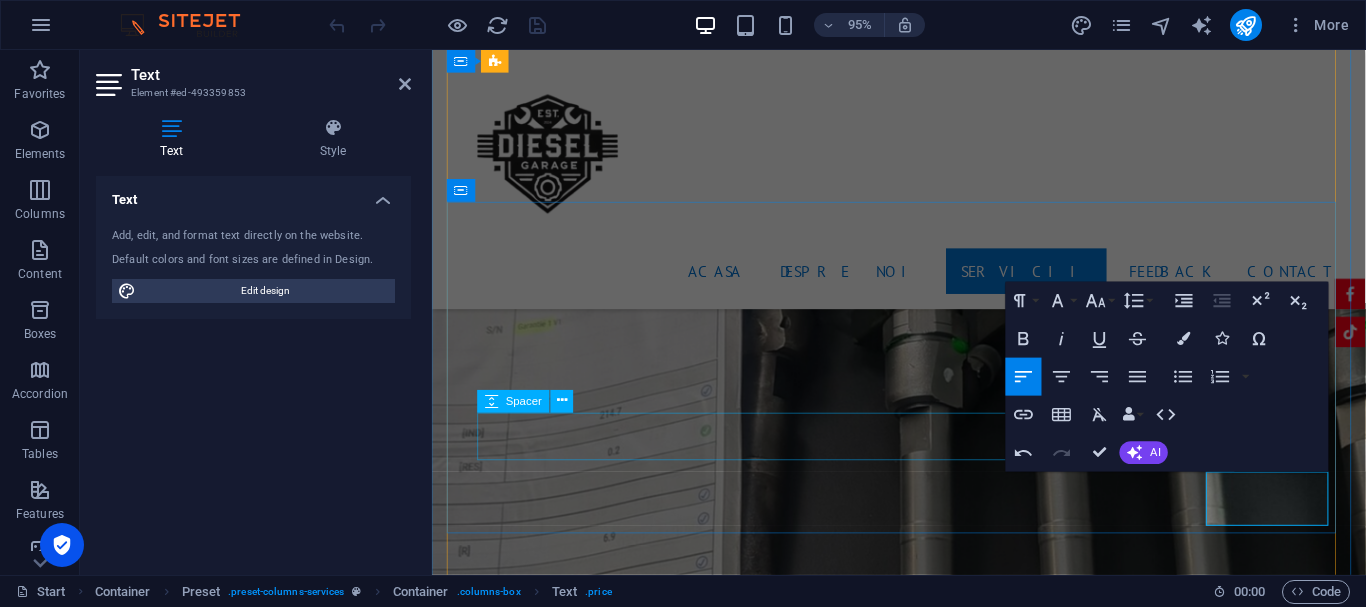 click at bounding box center [924, 2682] 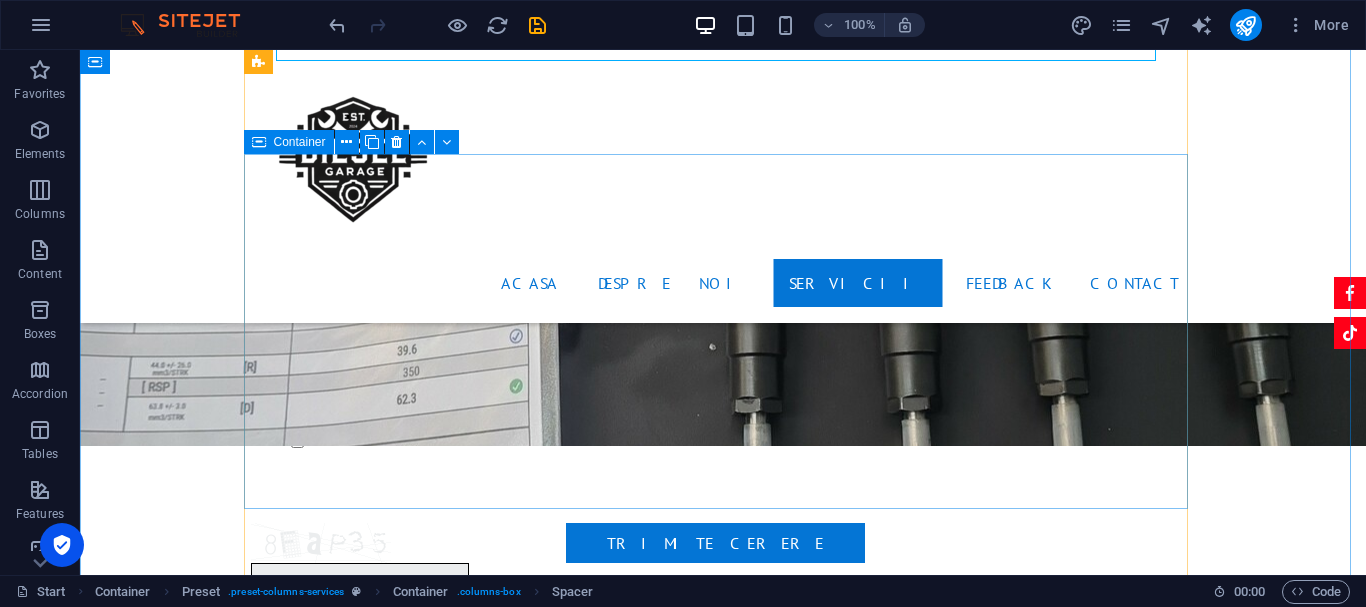scroll, scrollTop: 4325, scrollLeft: 0, axis: vertical 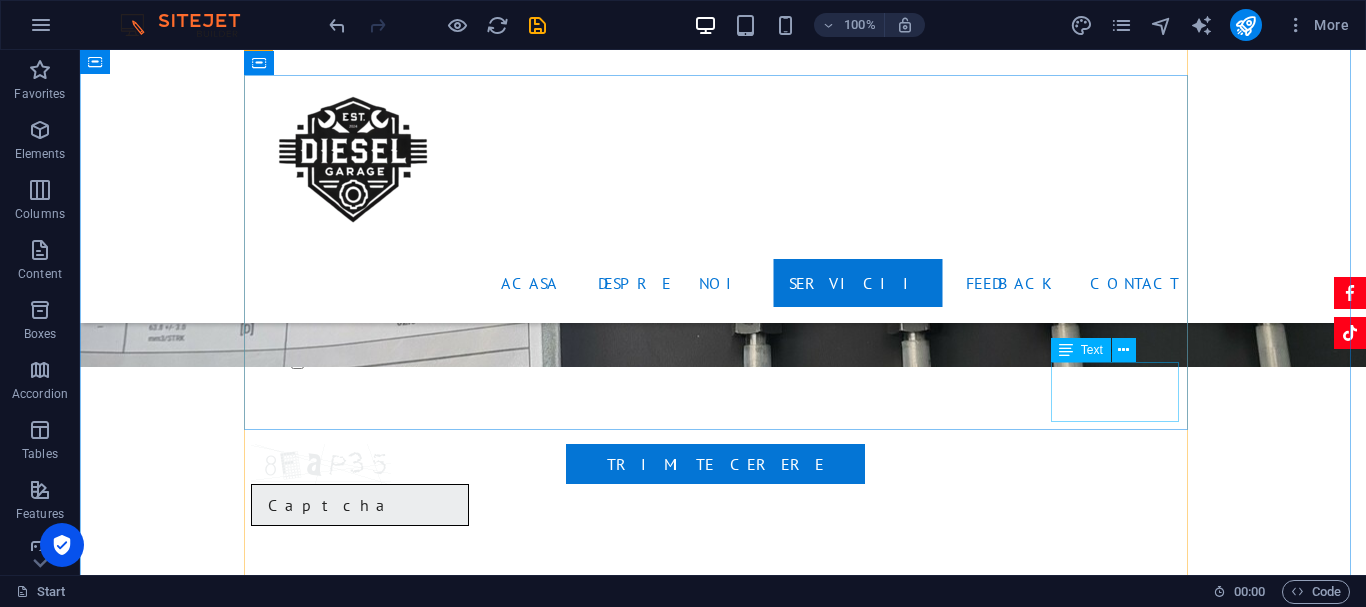 click on "50 rON / BUCATA" at bounding box center (1294, -3788) 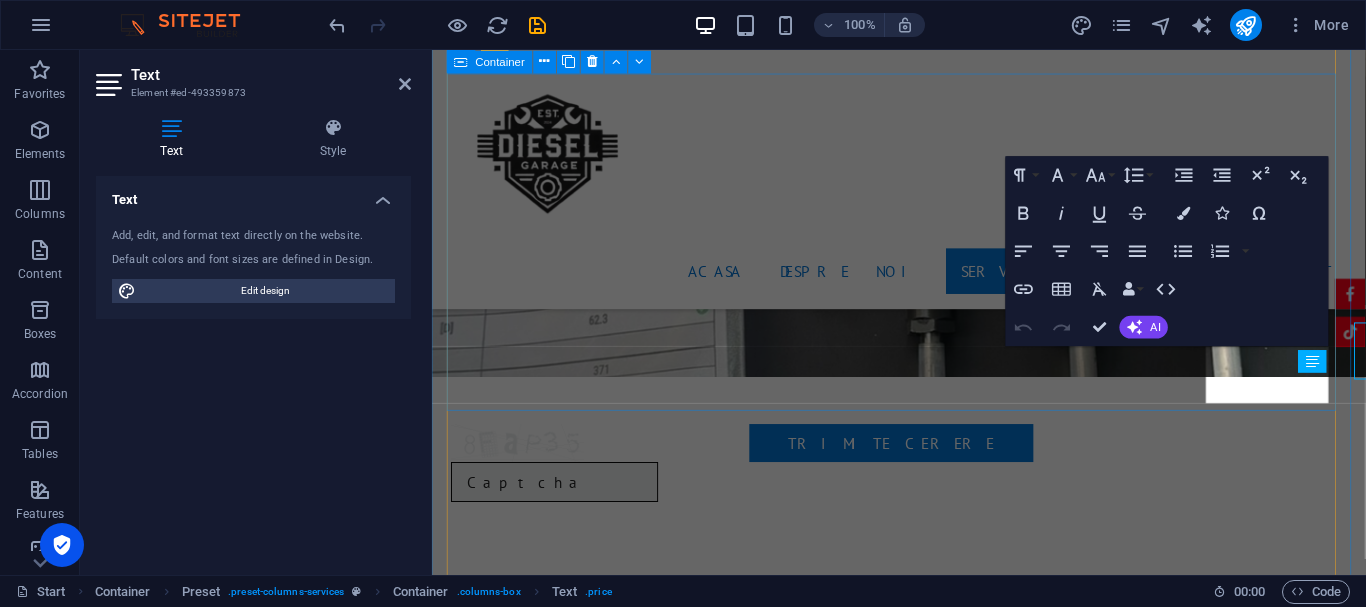 scroll, scrollTop: 4350, scrollLeft: 0, axis: vertical 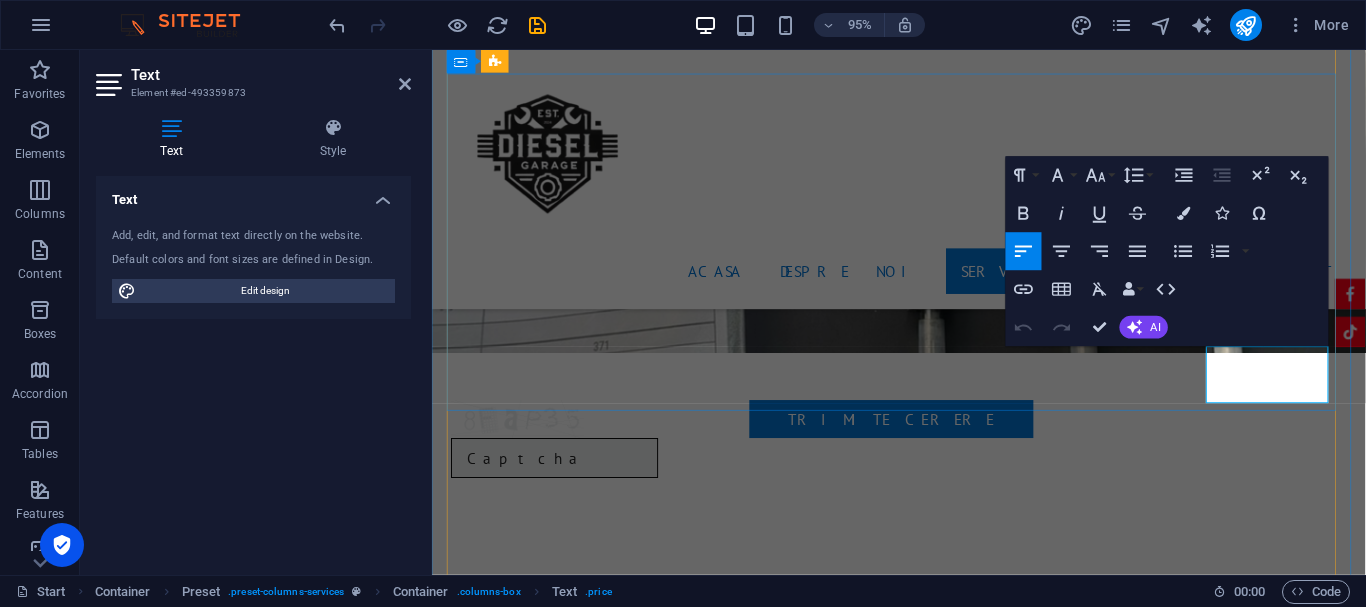 click on "50 rON / BUCATA" at bounding box center [1343, -3785] 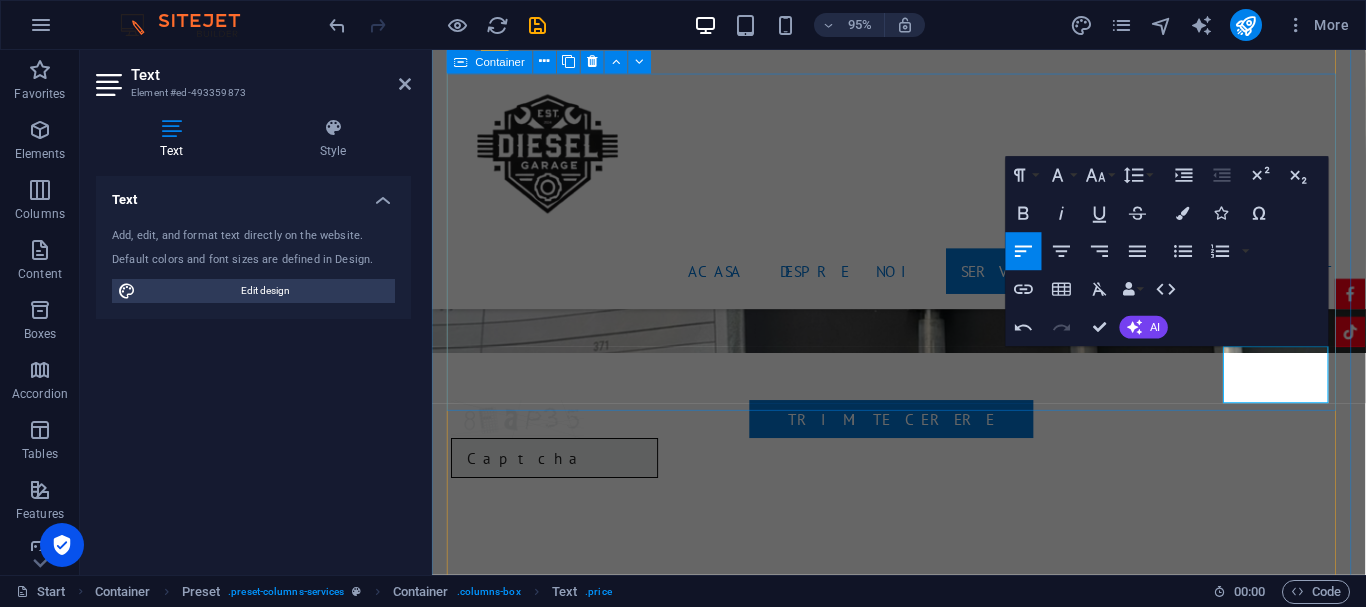 type 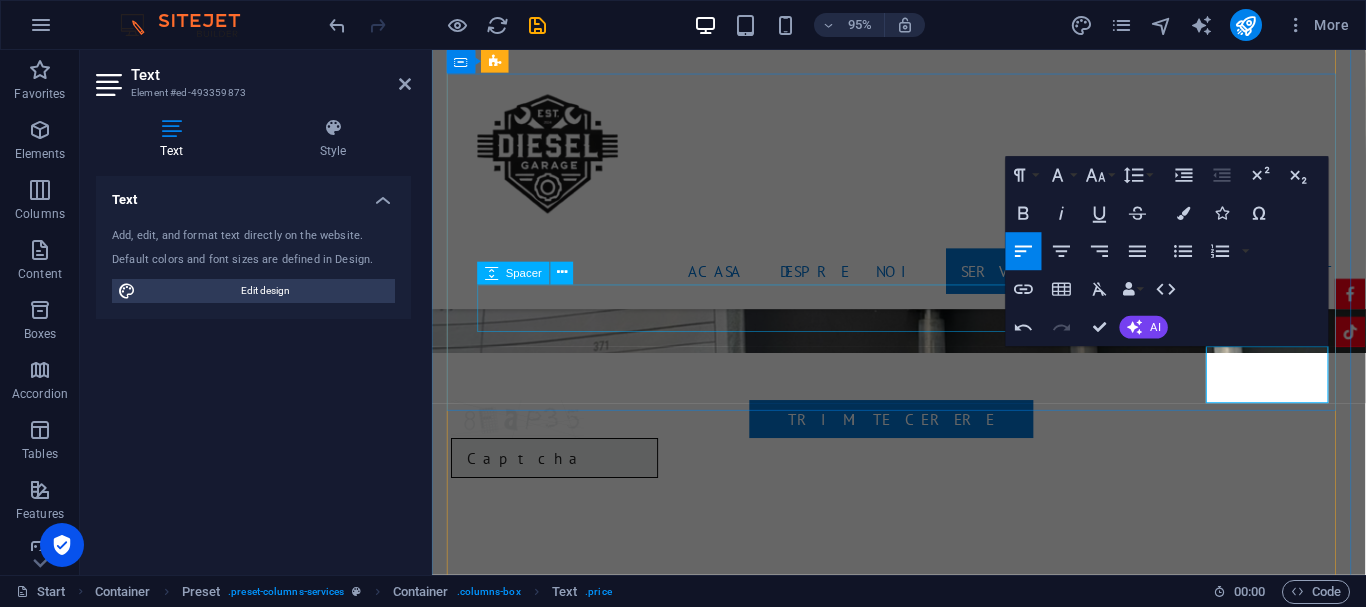 click at bounding box center (924, 2565) 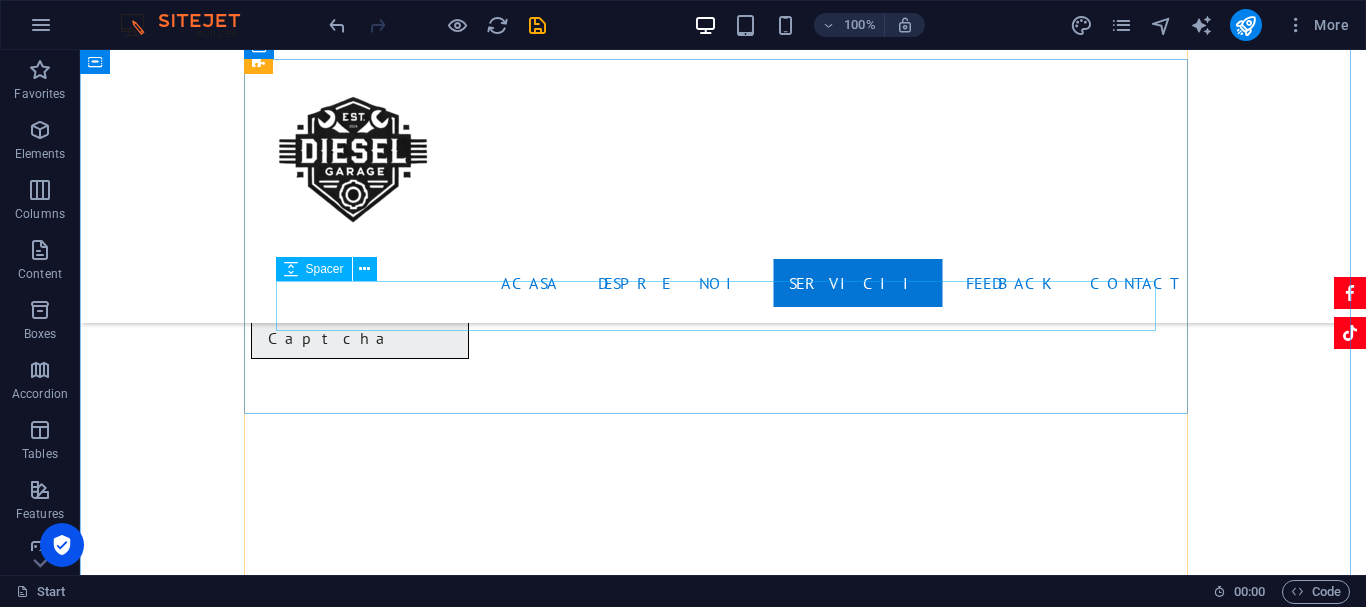 scroll, scrollTop: 4625, scrollLeft: 0, axis: vertical 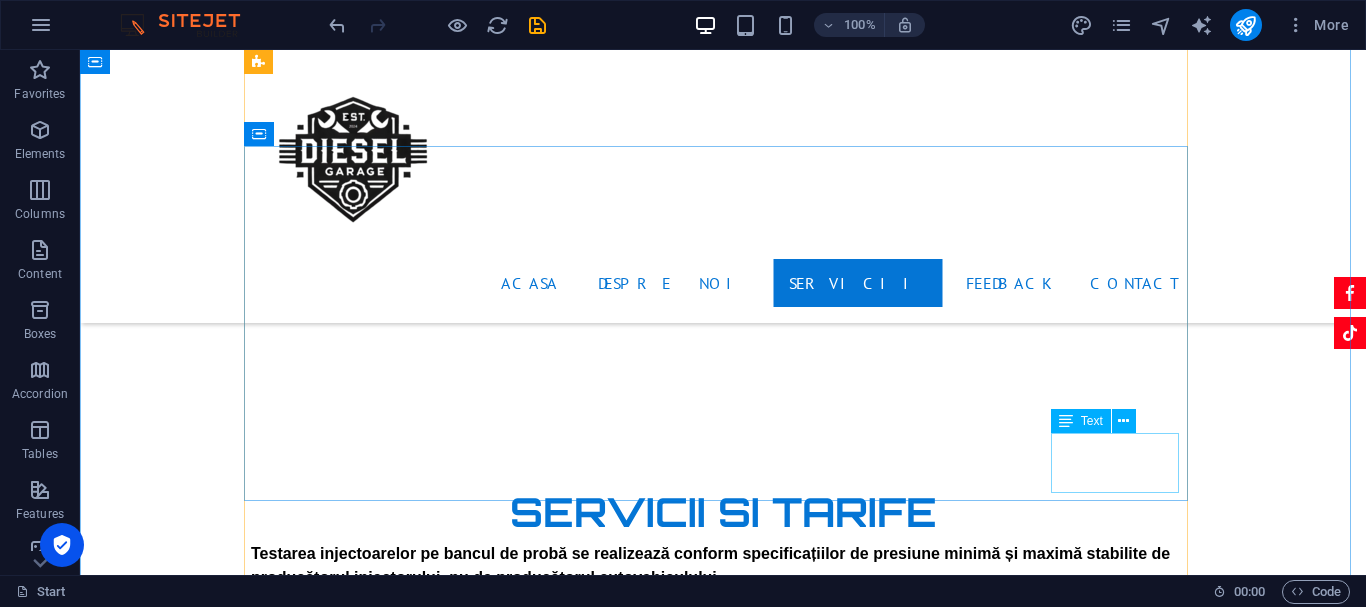 click on "75 RON / BUCATA" at bounding box center [1260, -4088] 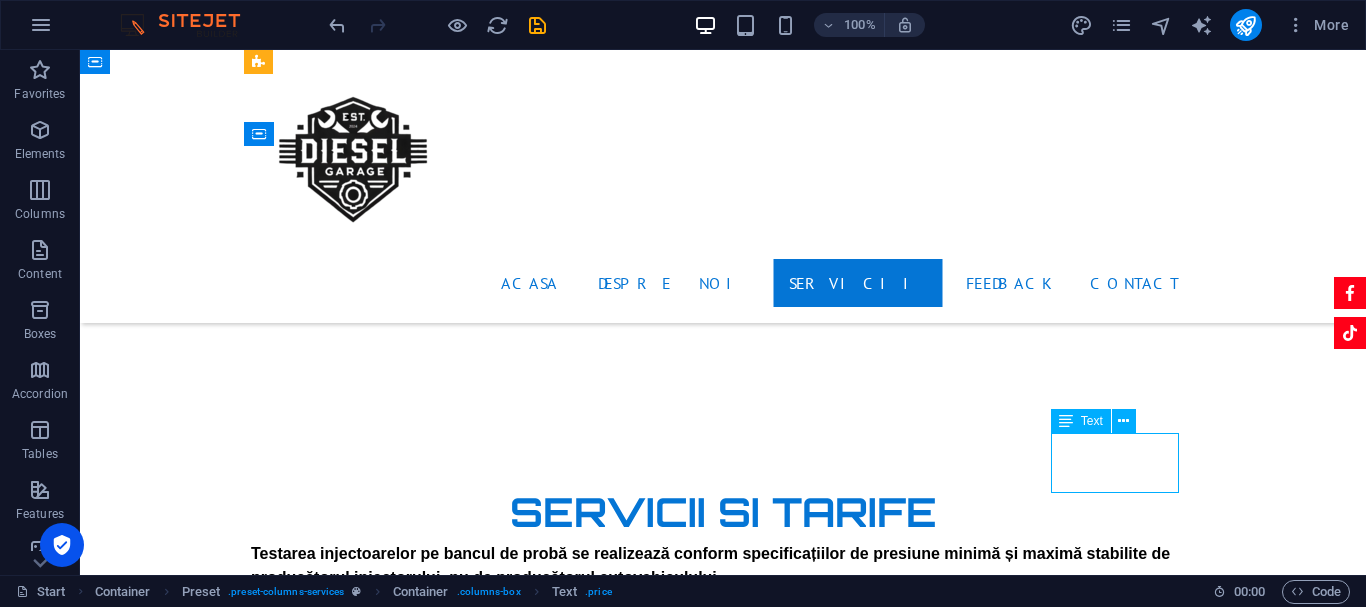 click on "75 RON / BUCATA" at bounding box center (1260, -4088) 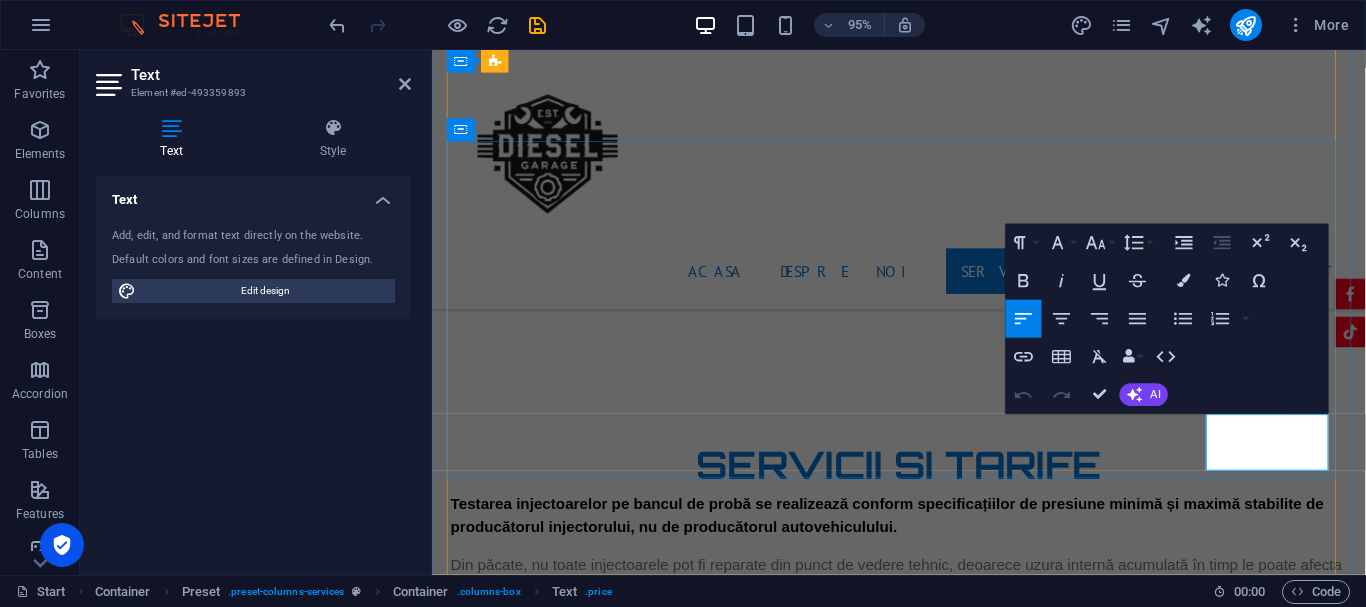 click on "75 RON / BUCATA" at bounding box center (1309, -4085) 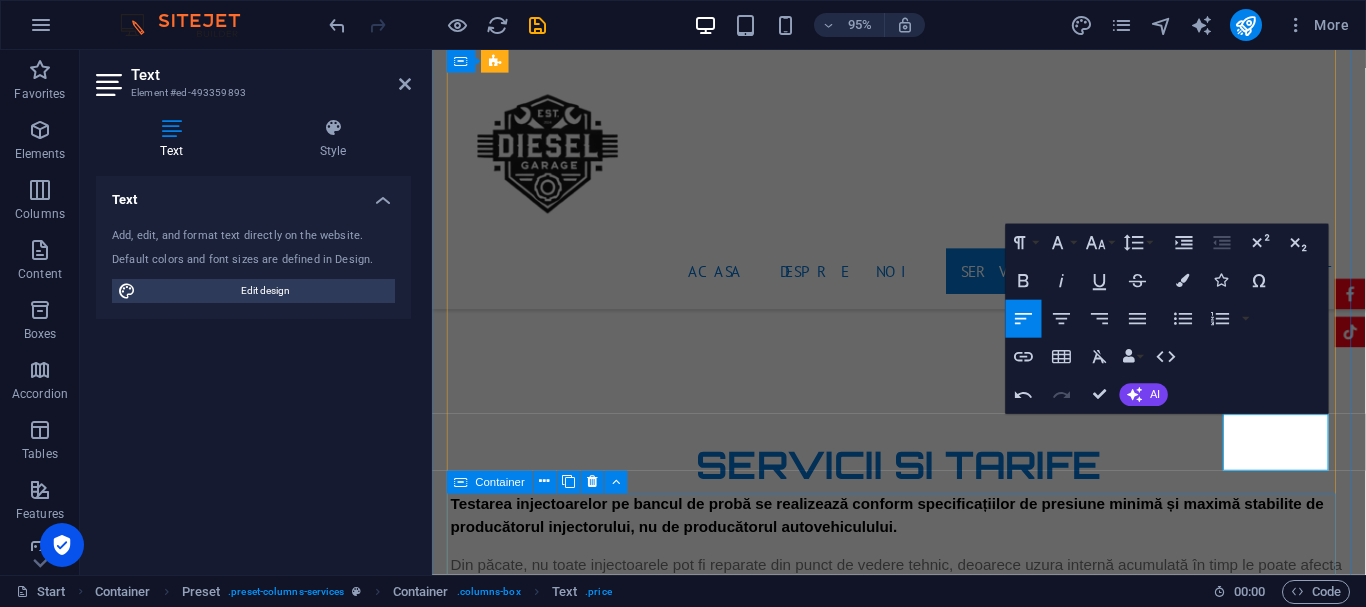 type 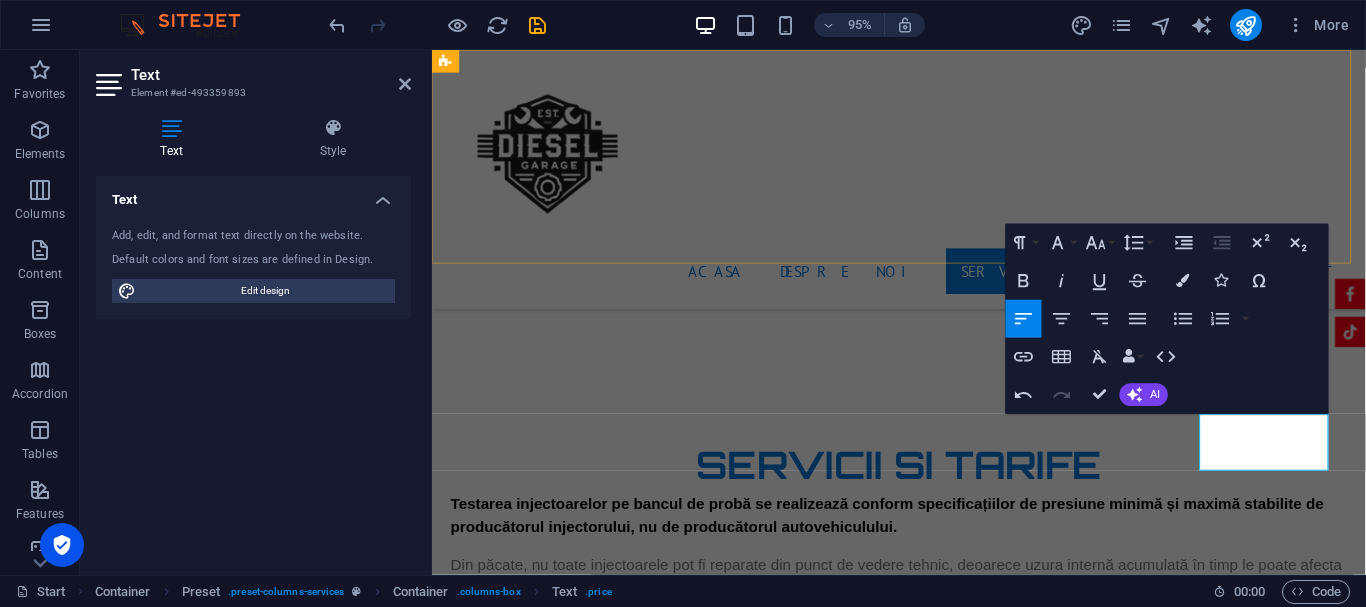 click on "Acasa Despre Noi Servicii Feedback Contact" at bounding box center [923, 186] 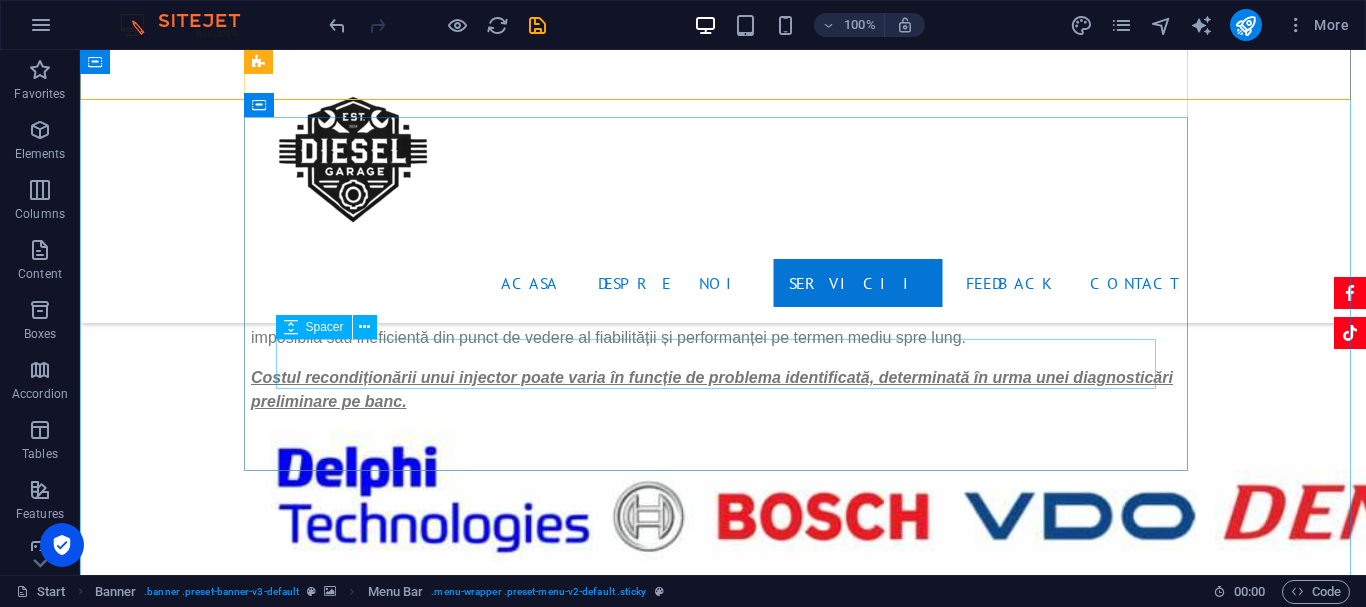 scroll, scrollTop: 5025, scrollLeft: 0, axis: vertical 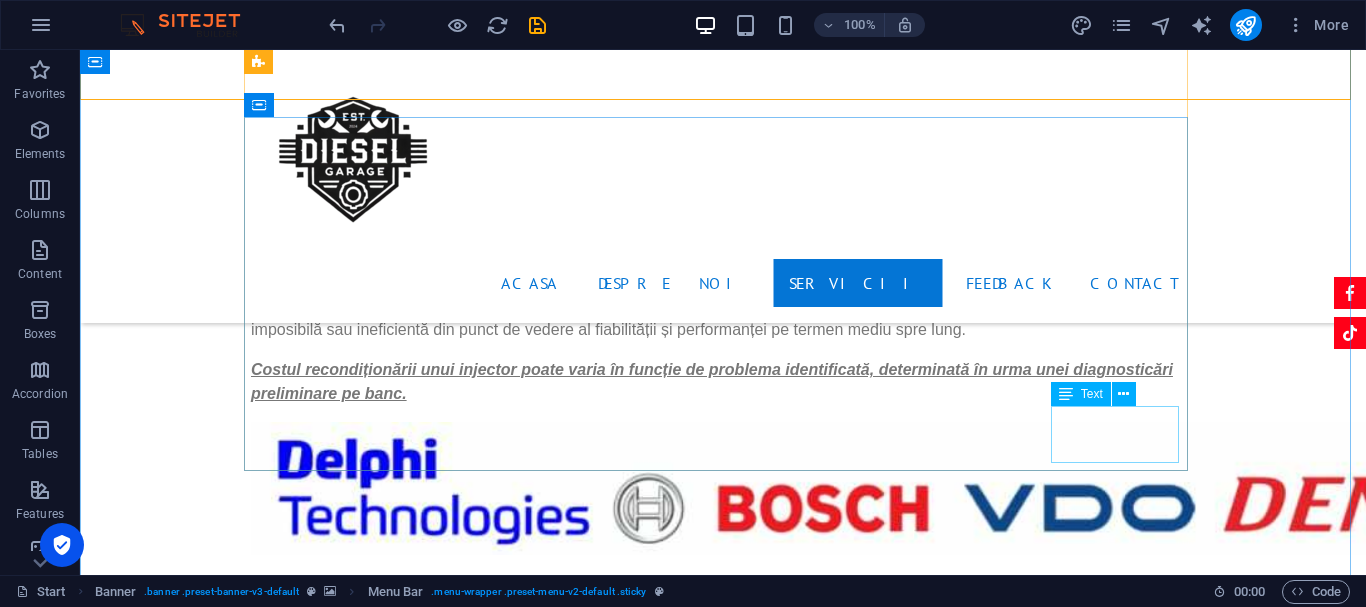 click on "75 RON / BUCATA" at bounding box center [1260, -4487] 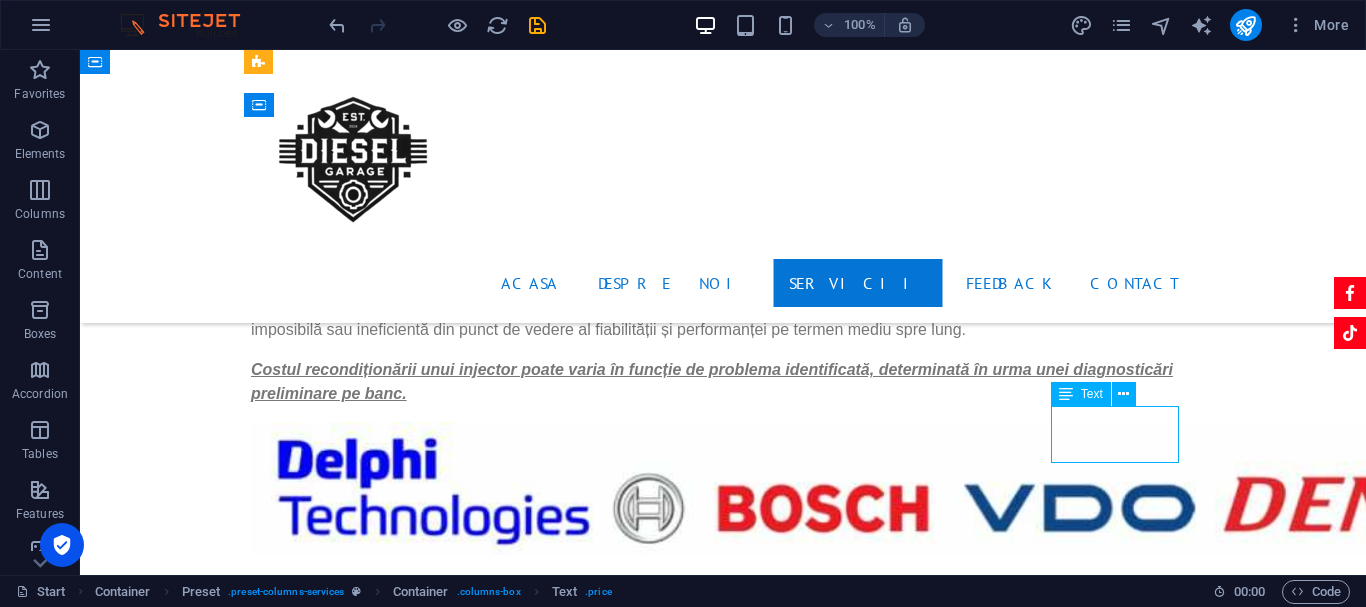 click on "75 RON / BUCATA" at bounding box center [1260, -4487] 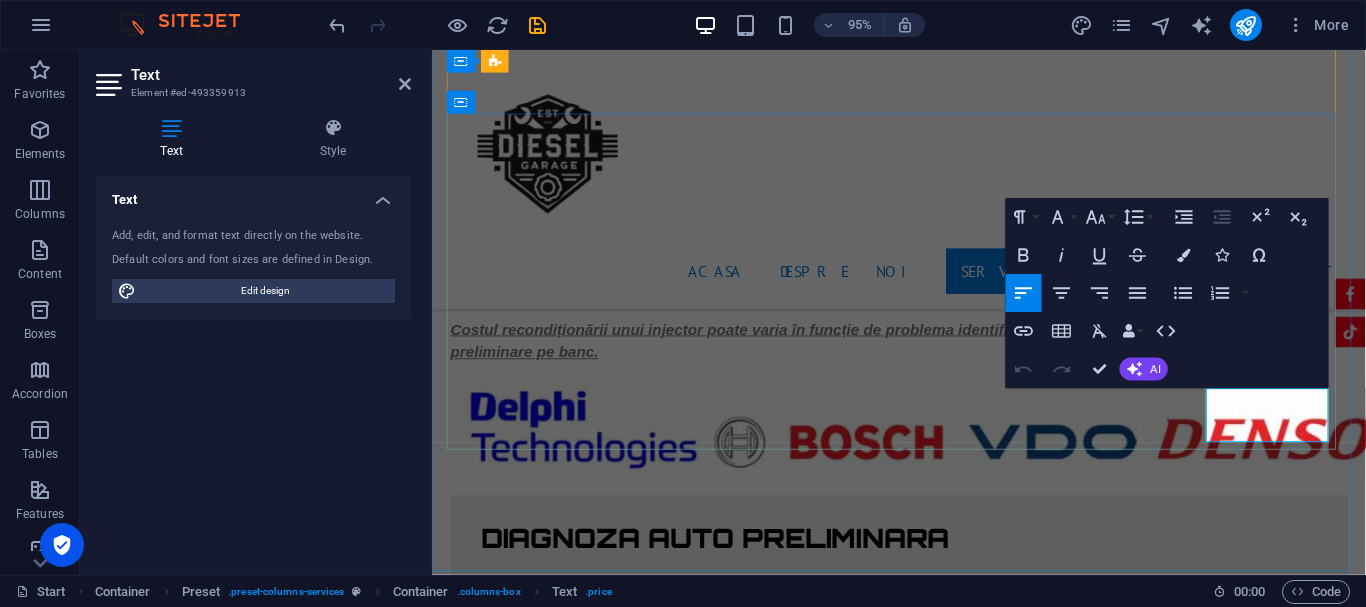 click on "75 RON / BUCATA" at bounding box center (1309, -4484) 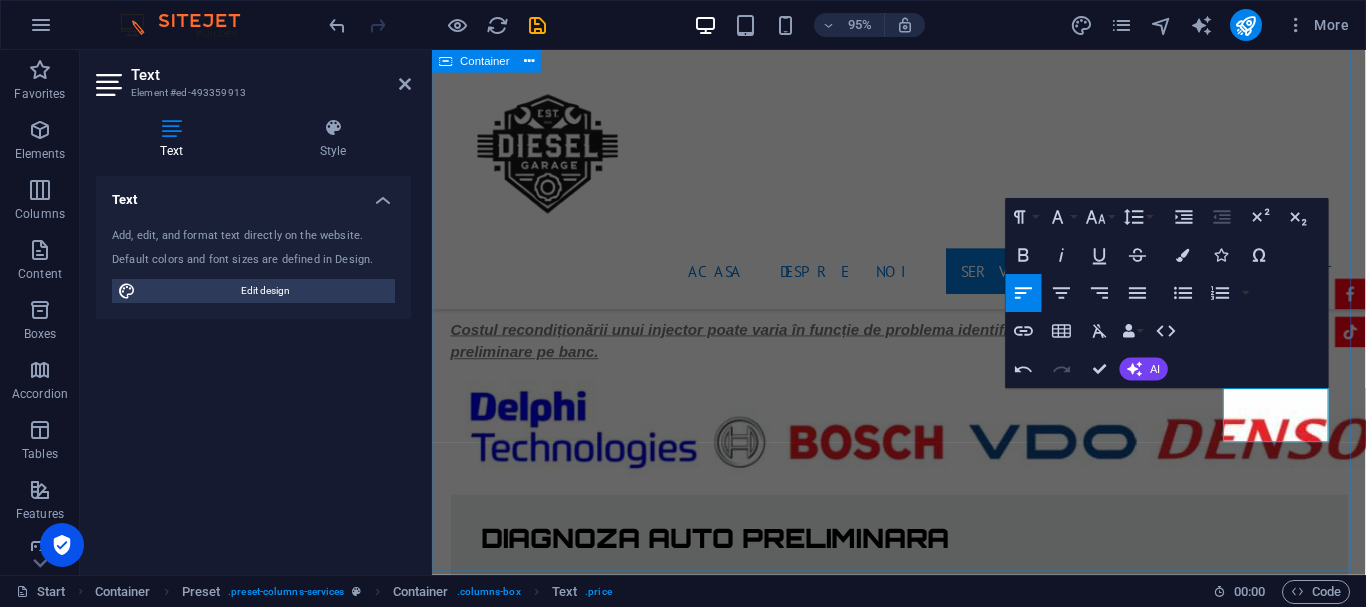 type 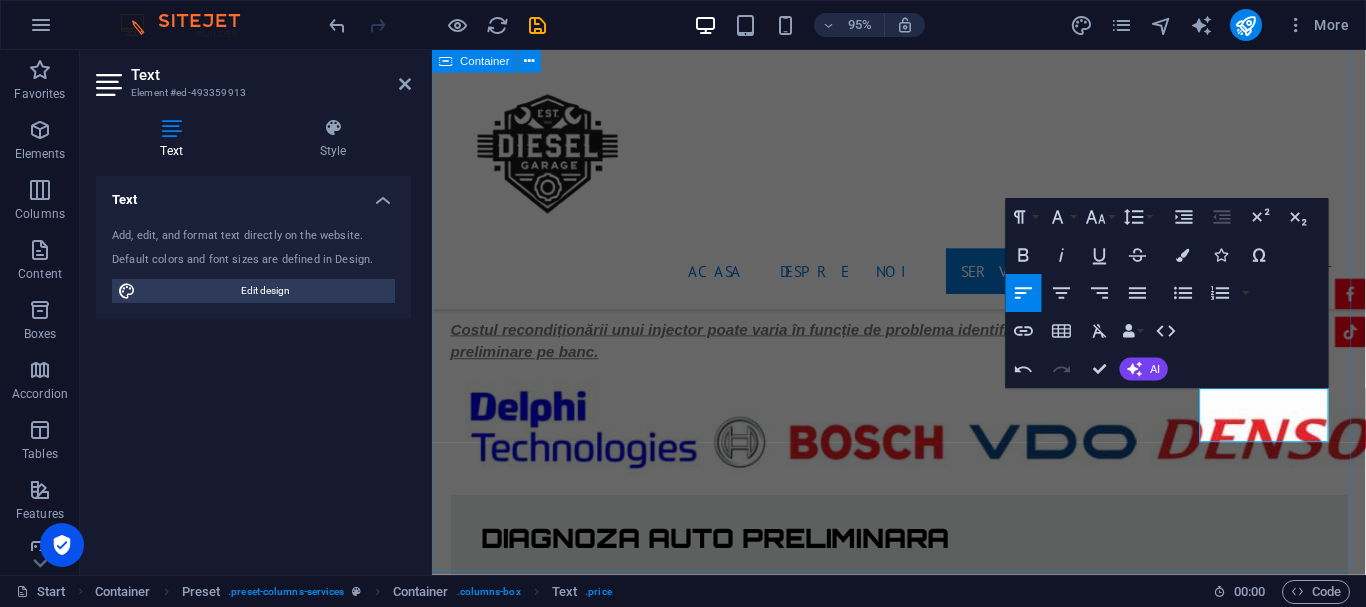 click on "Servicii si tarife Testarea injectoarelor pe bancul de probă se realizează conform specificațiilor de presiune minimă și maximă stabilite de producătorul injectorului, nu de producătorul autovehiculului. Din păcate, nu toate injectoarele pot fi reparate din punct de vedere tehnic, deoarece uzura internă acumulată în timp le poate afecta iremediabil funcționarea lui.  Aceasta uzură poate fi cauzată de factori precum utilizarea îndelungată, calitatea combustibilului, impuritățile din sistem, sau condițiile de exploatare. În astfel de cazuri, componentele esențiale ale injectorului pot fi deteriorate într-un mod care face reparația imposibilă sau ineficientă din punct de vedere al fiabilității și performanței pe termen mediu spre lung. Costul recondiționării unui injector poate varia în funcție de problema identificată, determinată în urma unei diagnosticări preliminare pe banc. DIAGNOZA AUTO PRELIMINARa demontare montare injectorare Acest serviciu include: Saibe foc  . ." at bounding box center [923, 1403] 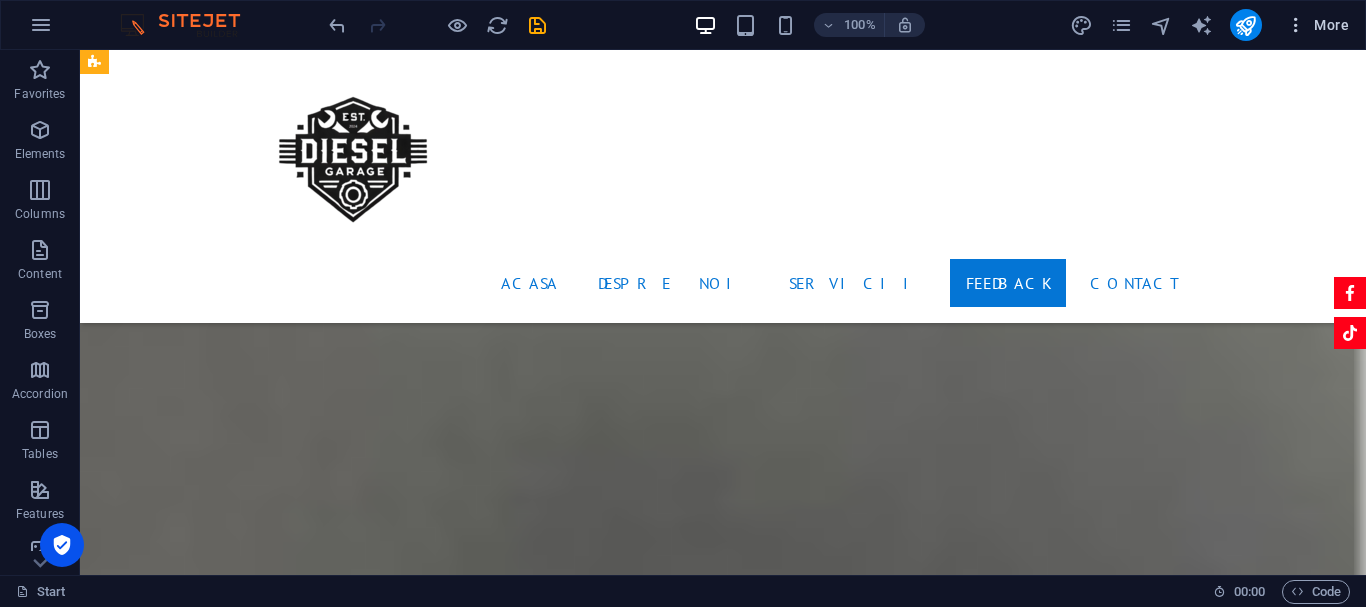 scroll, scrollTop: 28125, scrollLeft: 0, axis: vertical 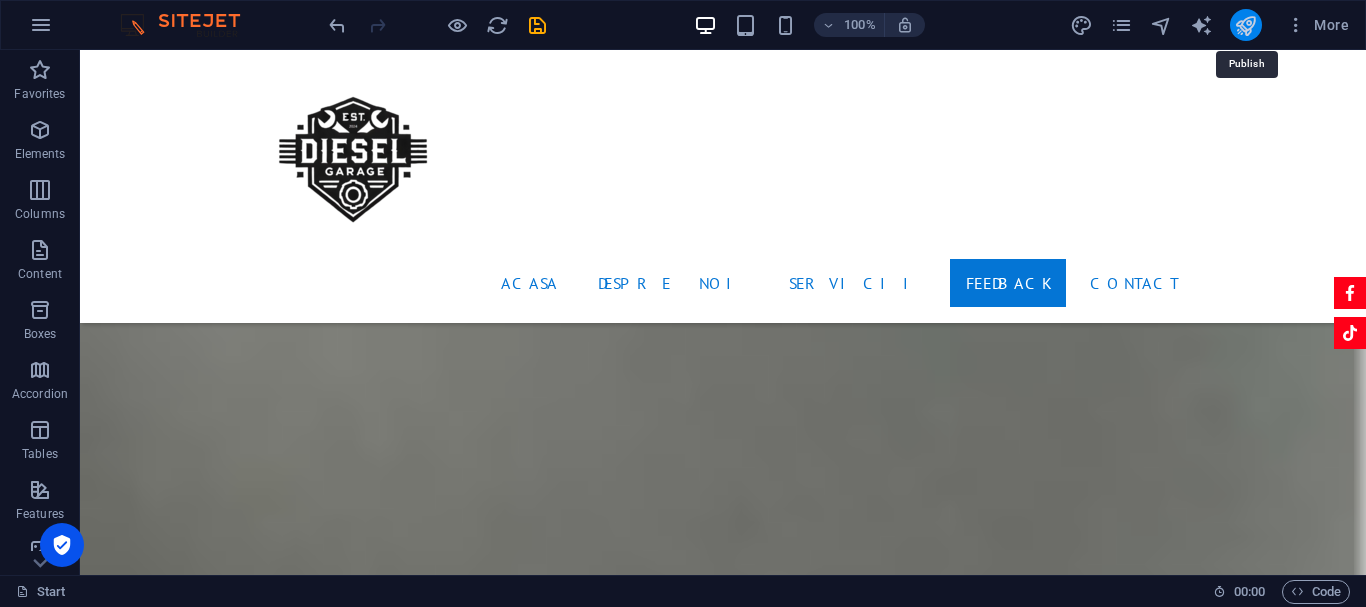 click at bounding box center [1245, 25] 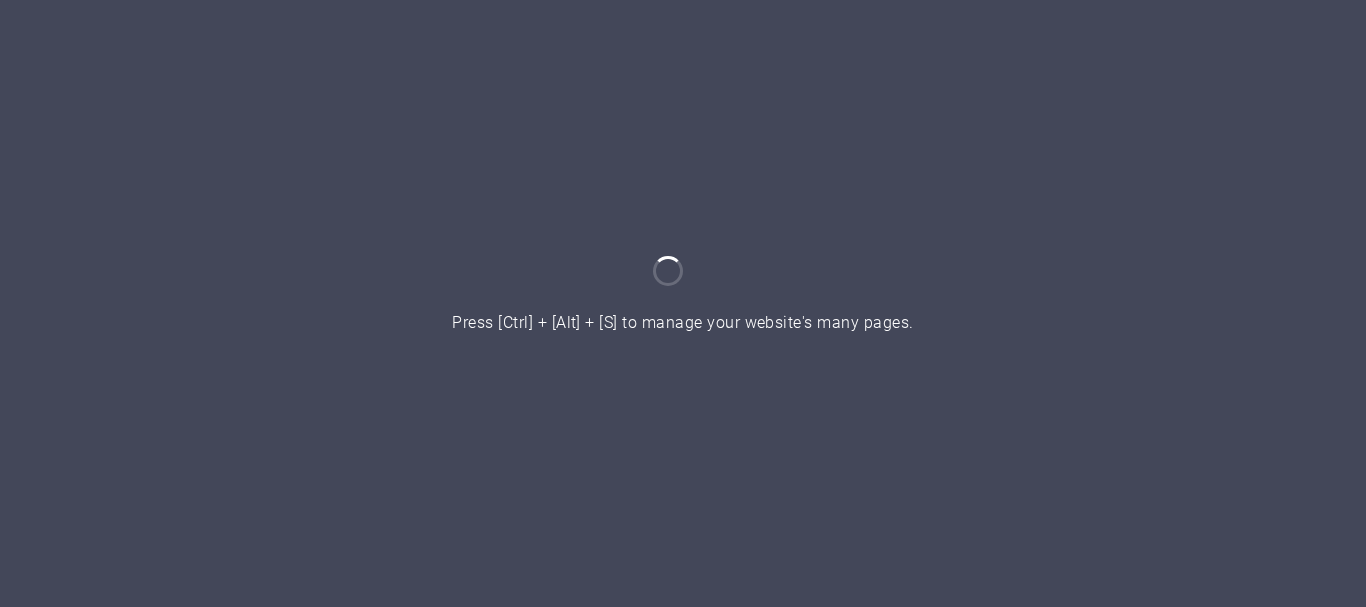 scroll, scrollTop: 0, scrollLeft: 0, axis: both 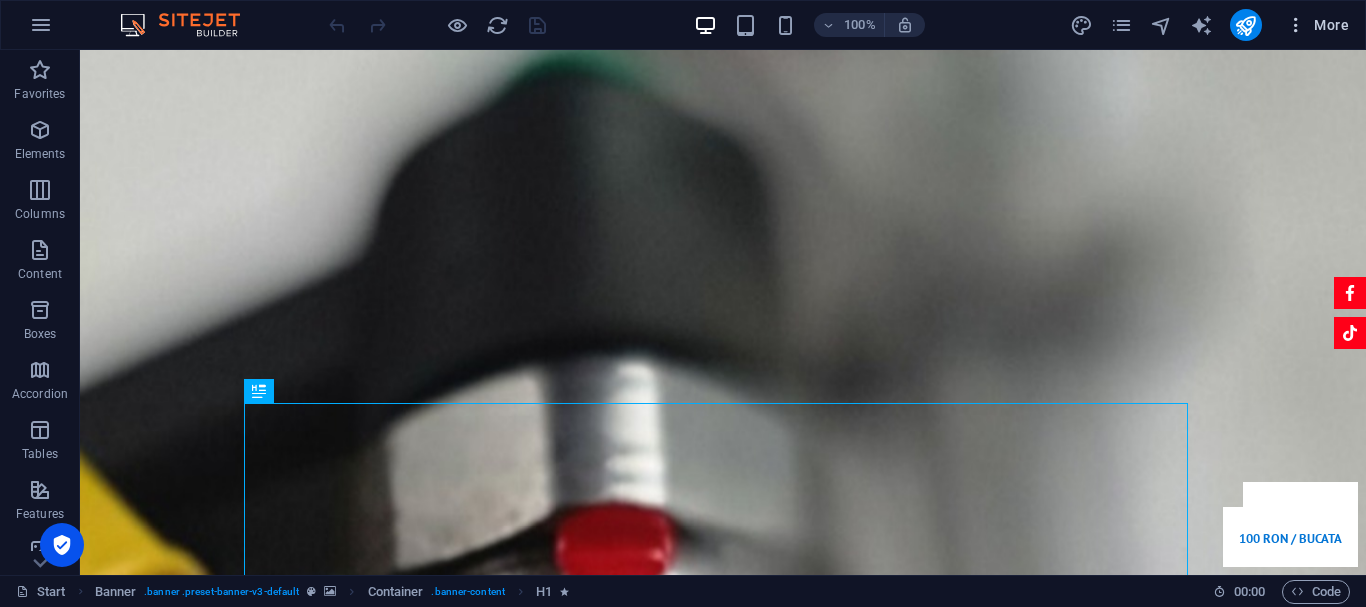 click on "More" at bounding box center [1317, 25] 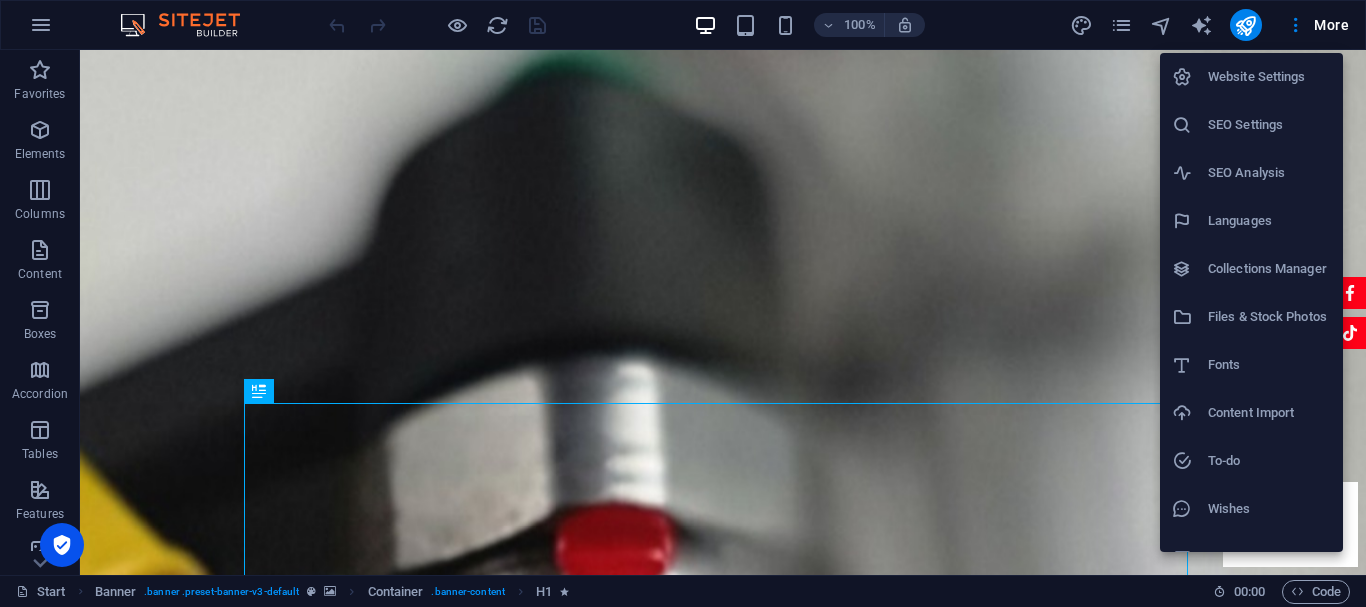 click on "Website Settings" at bounding box center (1269, 77) 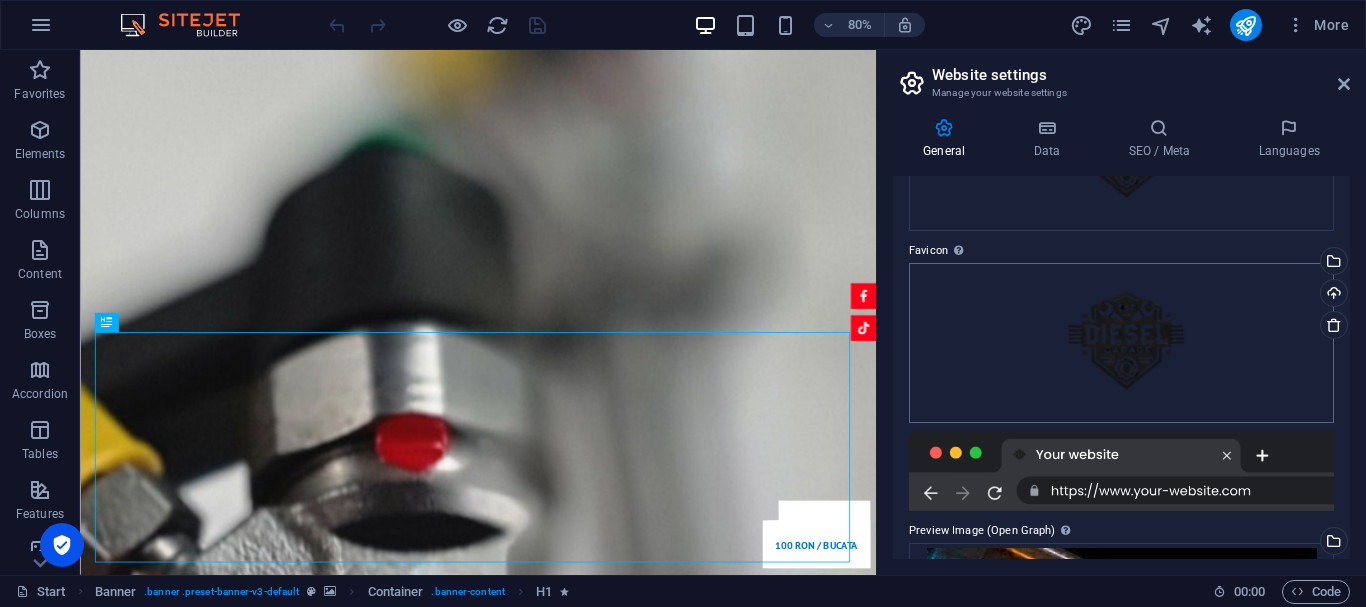 scroll, scrollTop: 281, scrollLeft: 0, axis: vertical 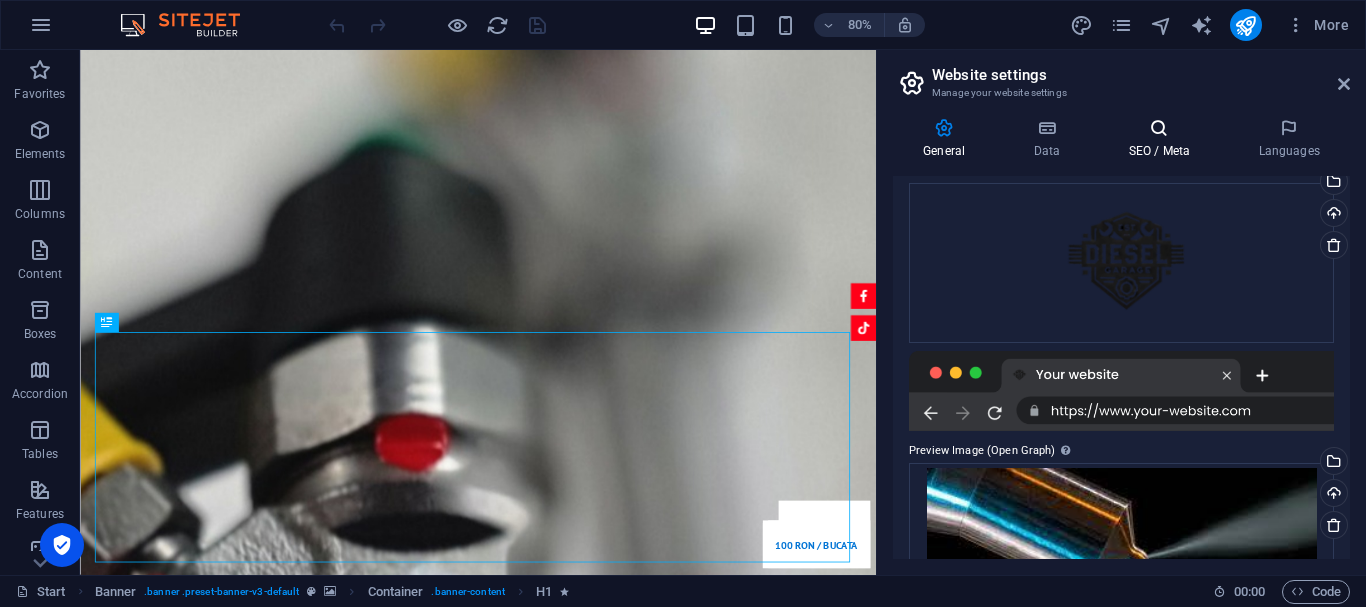click on "SEO / Meta" at bounding box center [1163, 139] 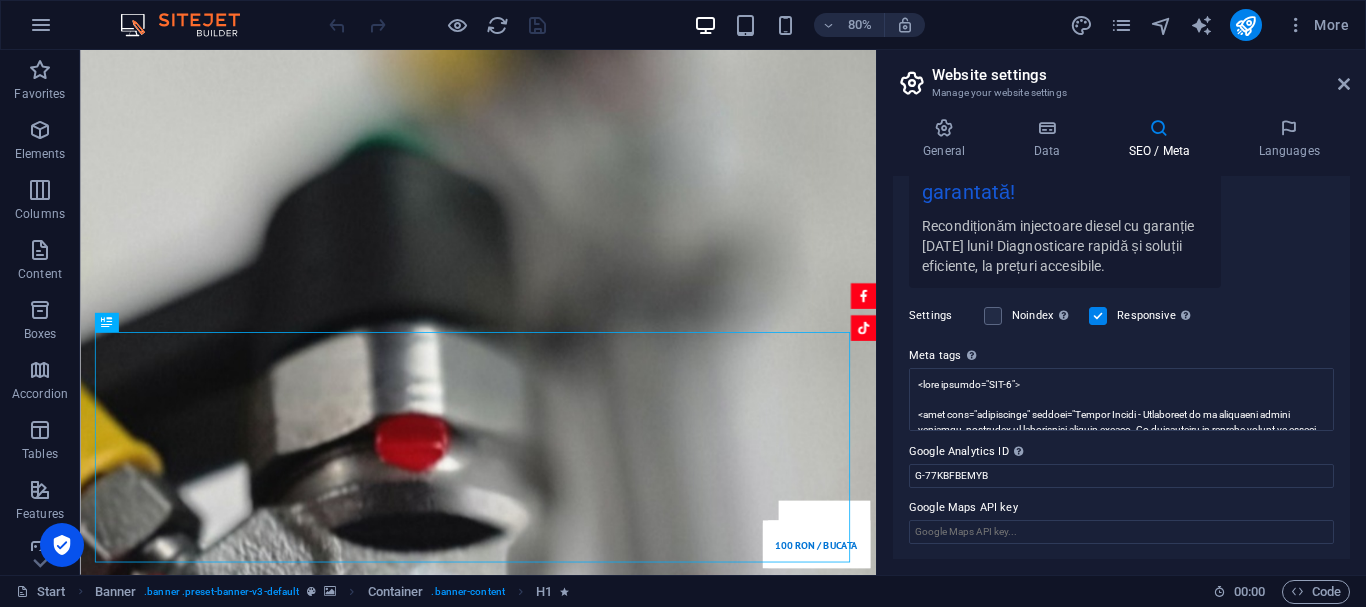 scroll, scrollTop: 477, scrollLeft: 0, axis: vertical 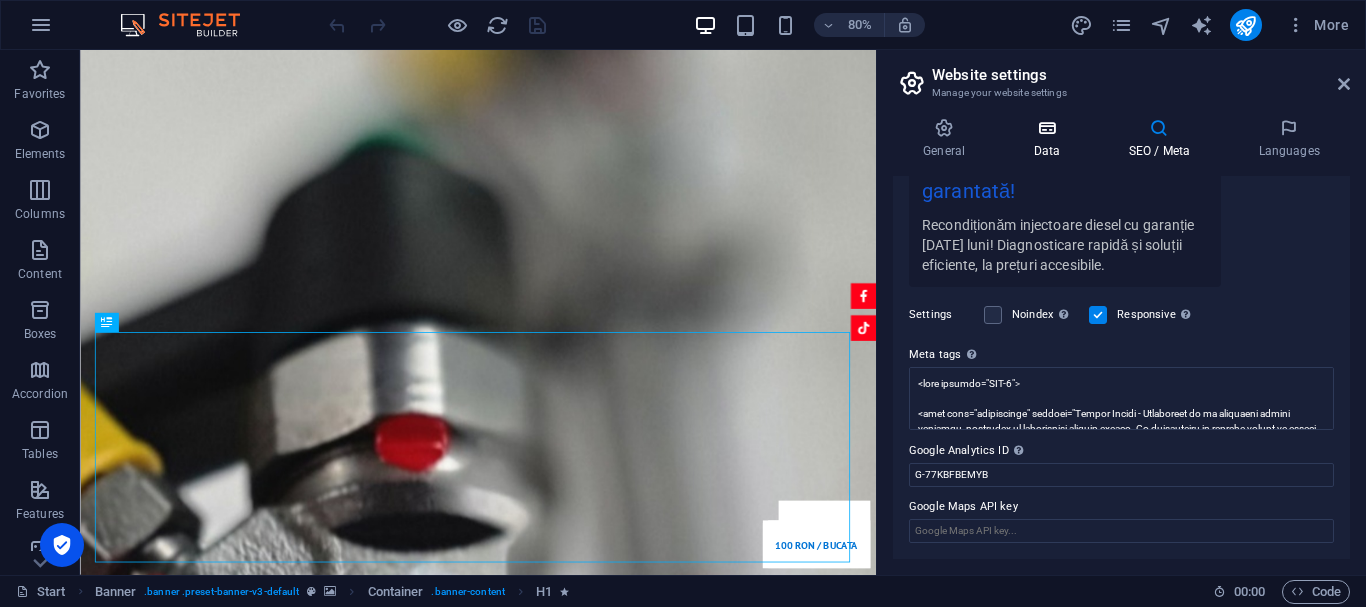 click at bounding box center [1046, 128] 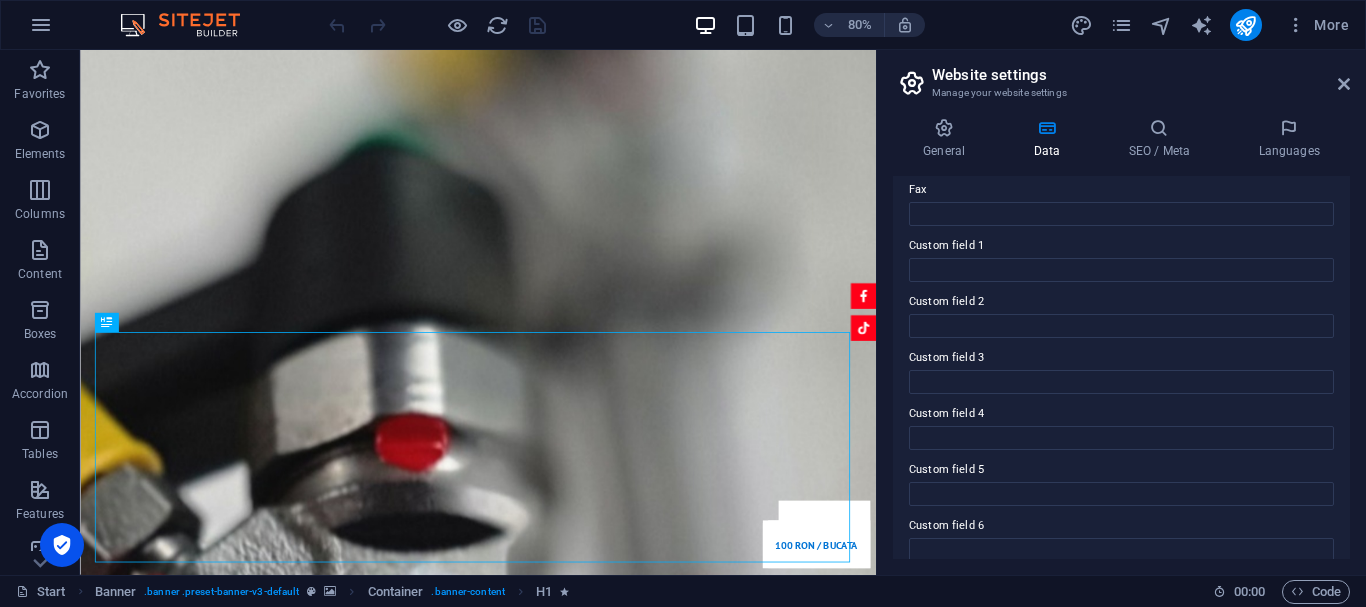 scroll, scrollTop: 578, scrollLeft: 0, axis: vertical 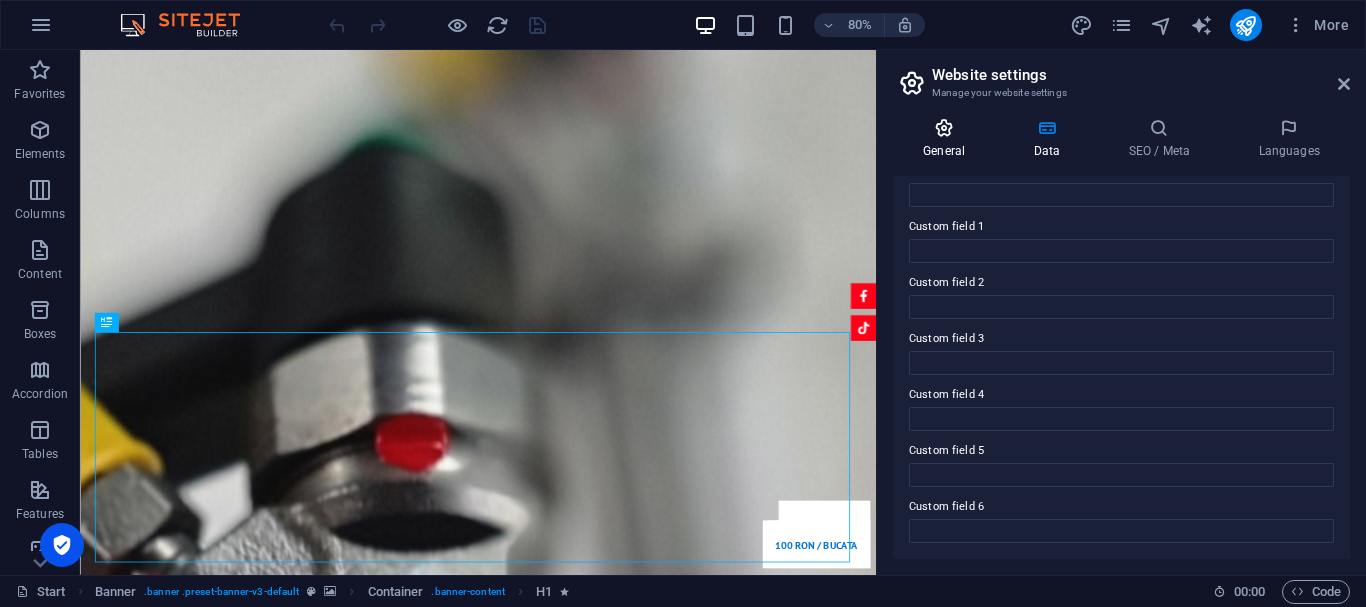 click at bounding box center [944, 128] 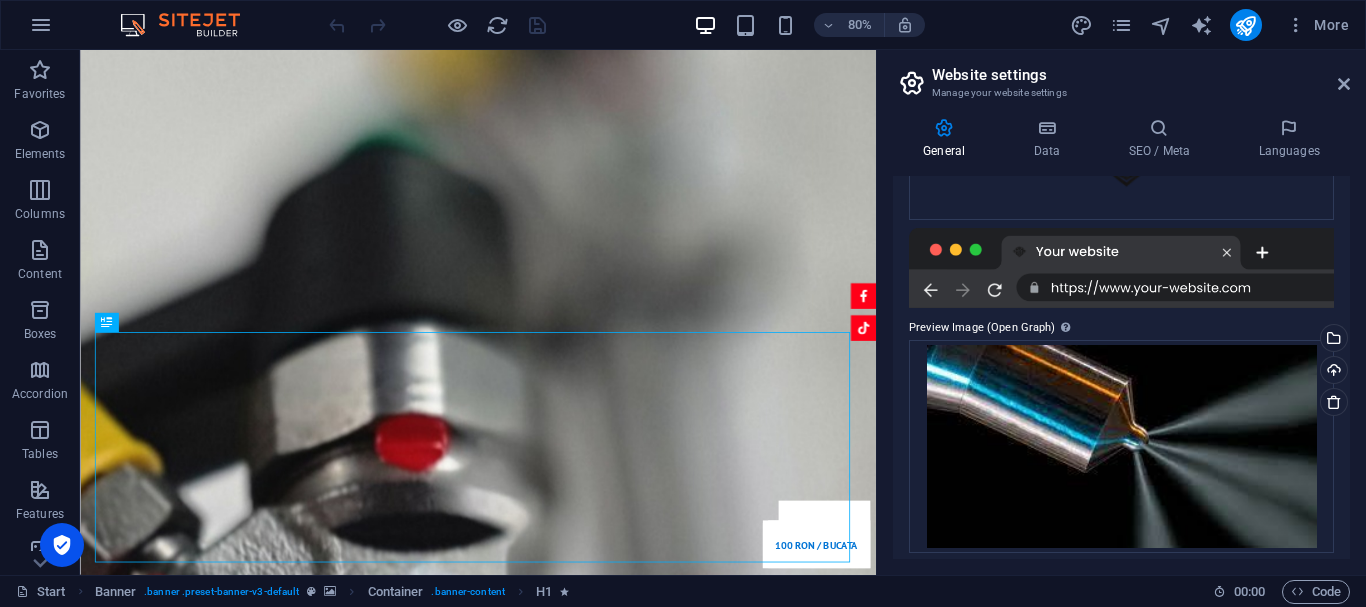 scroll, scrollTop: 414, scrollLeft: 0, axis: vertical 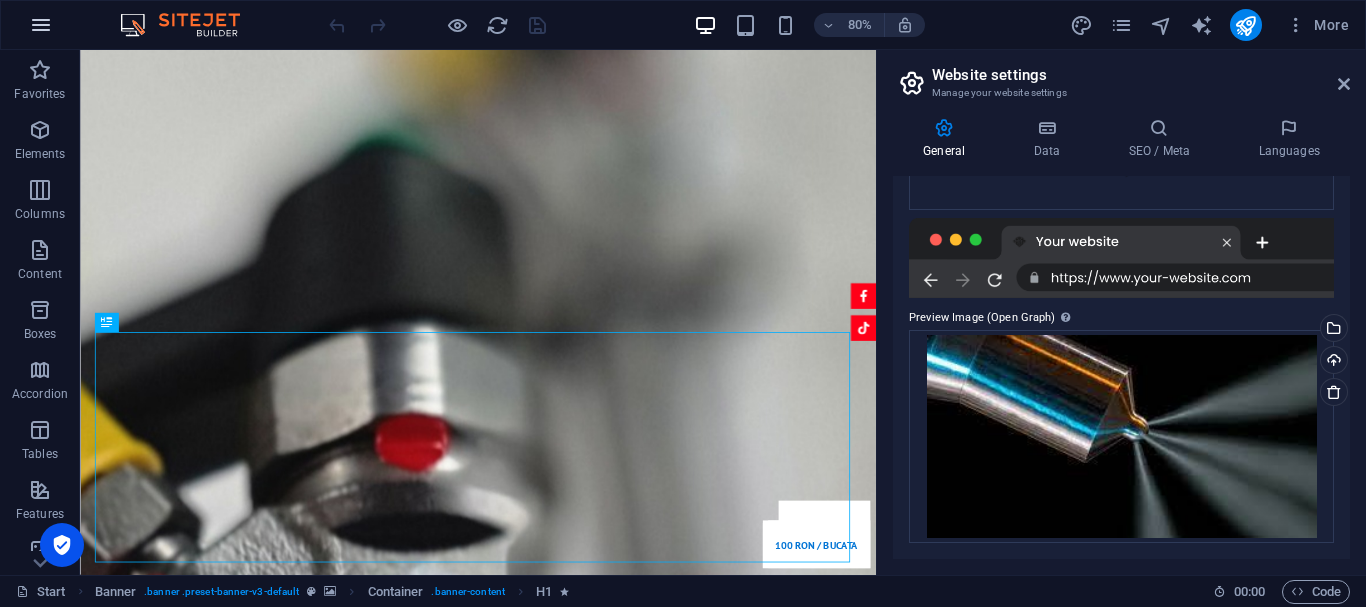 click at bounding box center [41, 25] 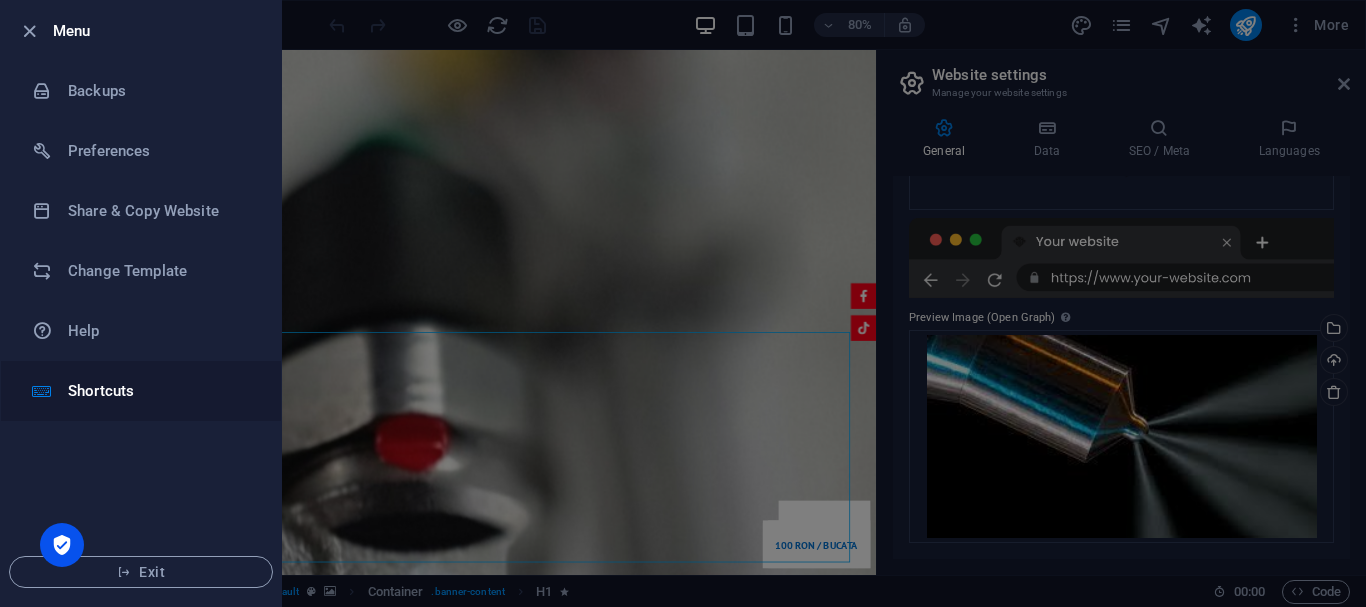 click on "Shortcuts" at bounding box center [160, 391] 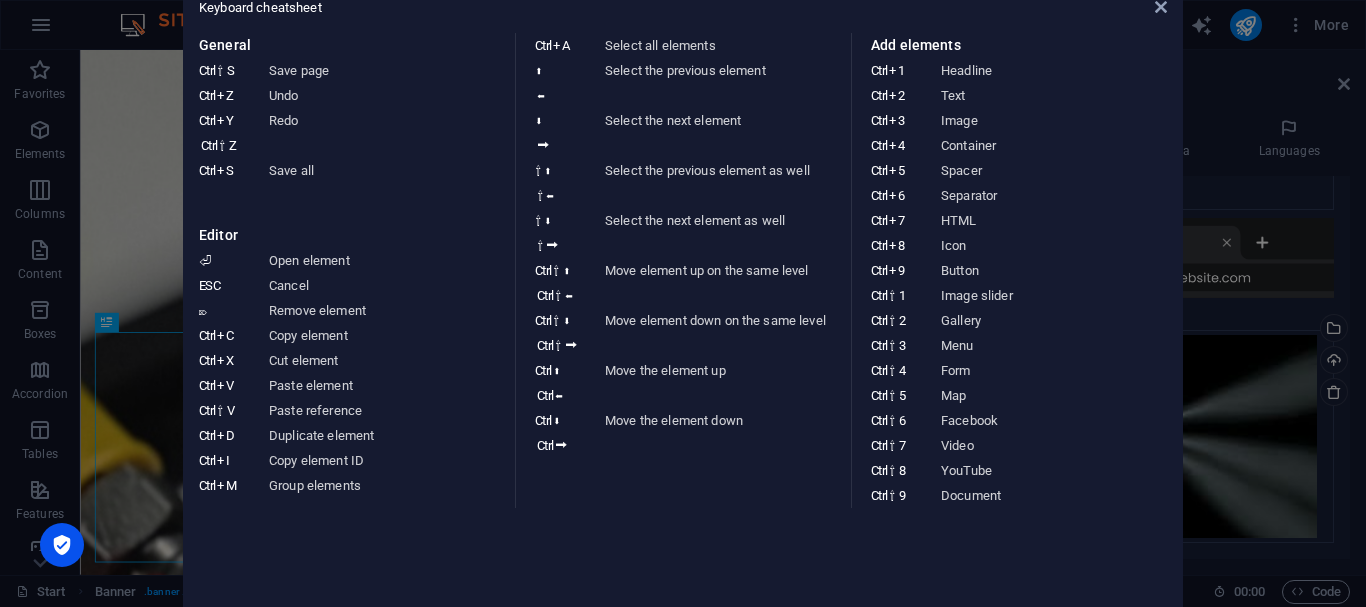 click on "Keyboard cheatsheet General Ctrl ⇧ S Save page Ctrl Z Undo Ctrl Y Ctrl ⇧ Z Redo Ctrl S Save all Editor ⏎ Open element ESC Cancel ⌦ Remove element Ctrl C Copy element Ctrl X Cut element Ctrl V Paste element Ctrl ⇧ V Paste reference Ctrl D Duplicate element Ctrl I Copy element ID Ctrl M Group elements Ctrl A Select all elements ⬆ ⬅ Select the previous element ⬇ ⮕ Select the next element ⇧ ⬆ ⇧ ⬅ Select the previous element as well ⇧ ⬇ ⇧ ⮕ Select the next element as well Ctrl ⇧ ⬆ Ctrl ⇧ ⬅ Move element up on the same level Ctrl ⇧ ⬇ Ctrl ⇧ ⮕ Move element down on the same level Ctrl ⬆ Ctrl ⬅ Move the element up Ctrl ⬇ Ctrl ⮕ Move the element down Add elements Ctrl 1 Headline Ctrl 2 Text Ctrl 3 Image Ctrl 4 Container Ctrl 5 Spacer Ctrl 6 Separator Ctrl 7 HTML Ctrl 8 Icon Ctrl 9 Button Ctrl ⇧ 1 Image slider Ctrl ⇧ 2 Gallery Ctrl ⇧ 3 Menu Ctrl ⇧ 4 Form Ctrl ⇧ 5 Map Ctrl ⇧ 6 Facebook Ctrl ⇧ 7 Video Ctrl ⇧ 8 YouTube Ctrl ⇧ 9 Document" at bounding box center (683, 303) 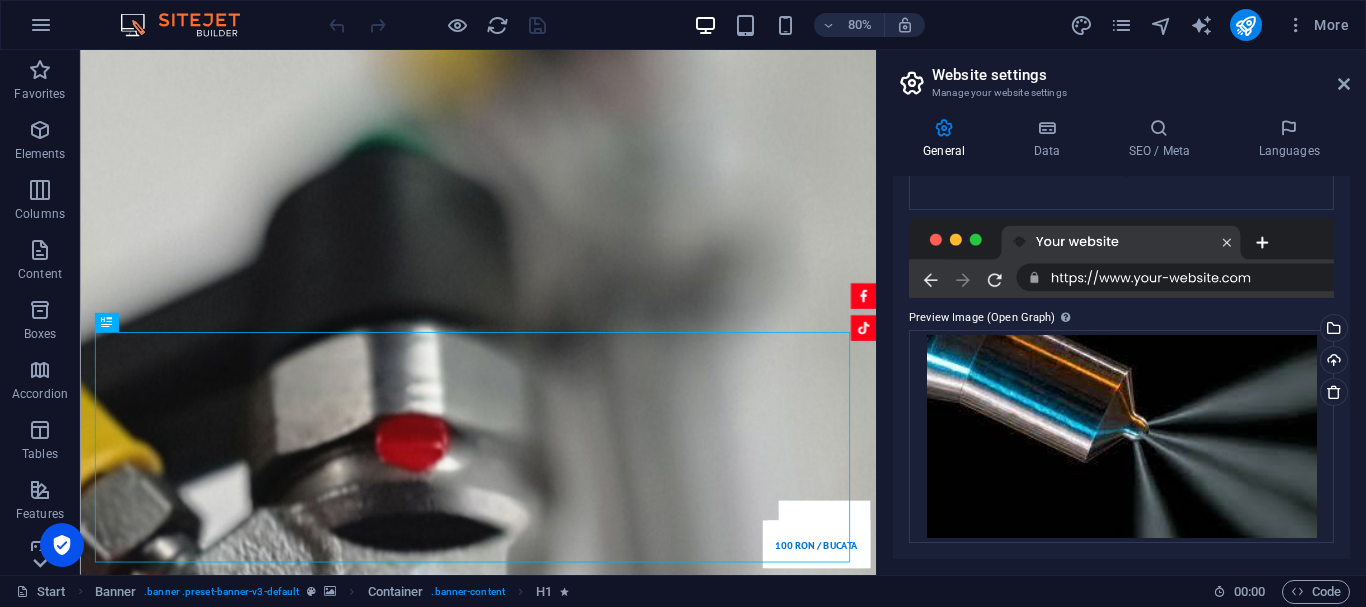 click 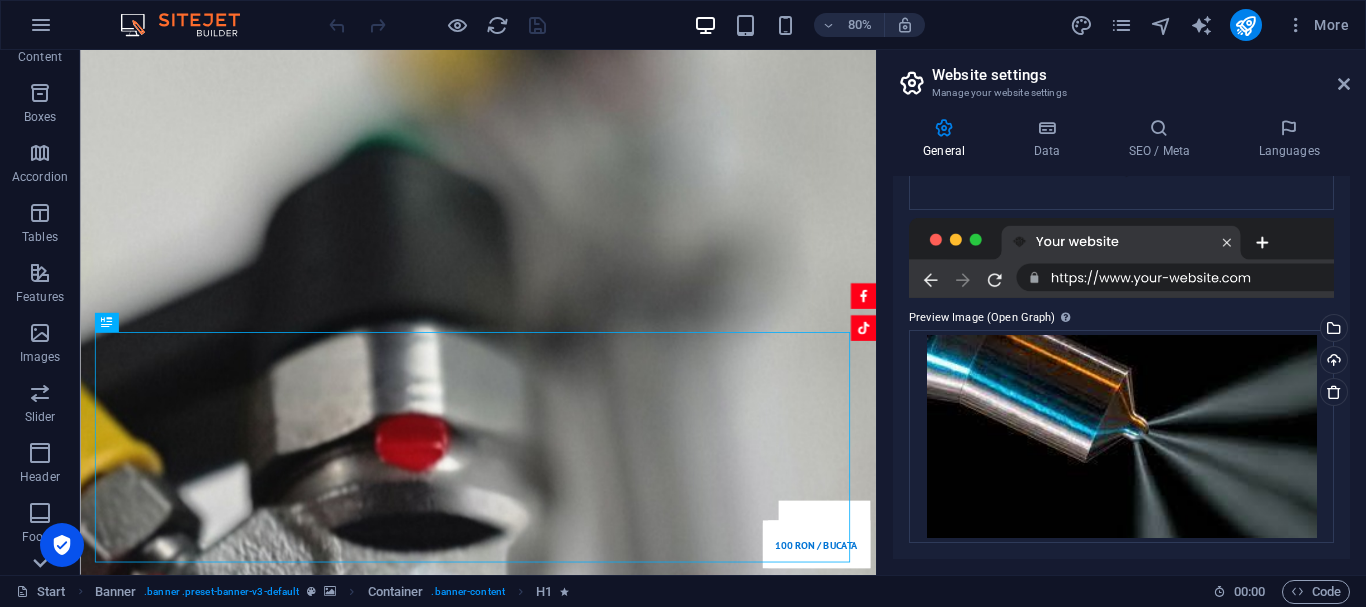 scroll, scrollTop: 375, scrollLeft: 0, axis: vertical 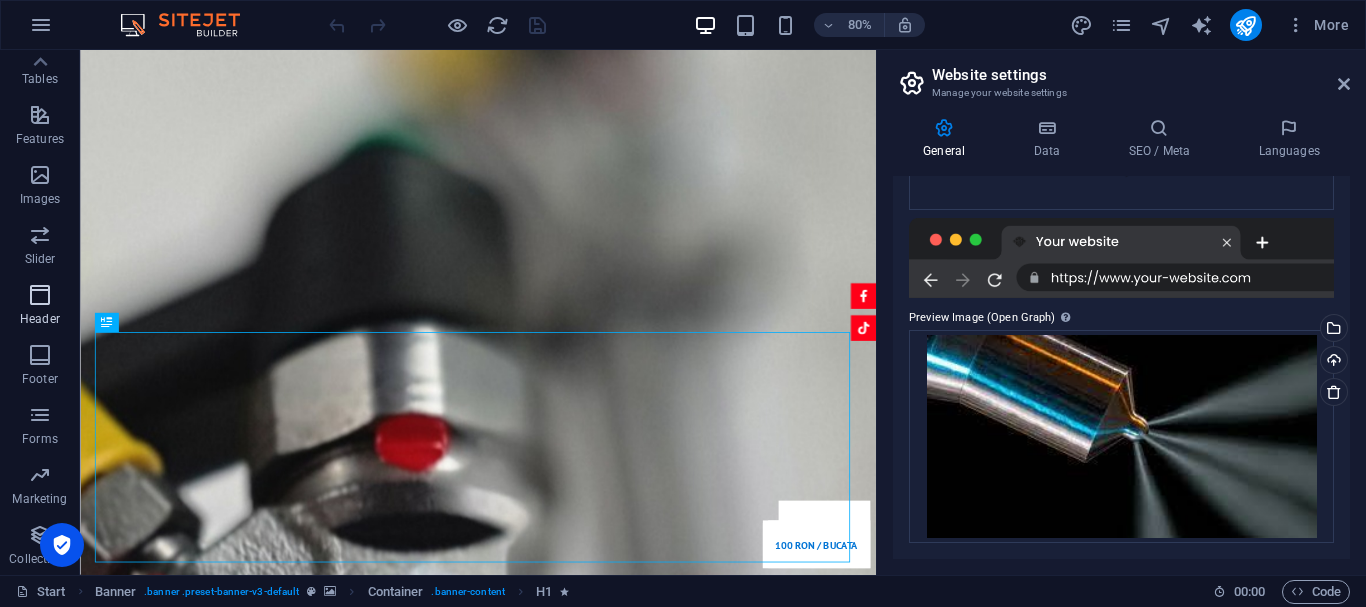 click at bounding box center (40, 295) 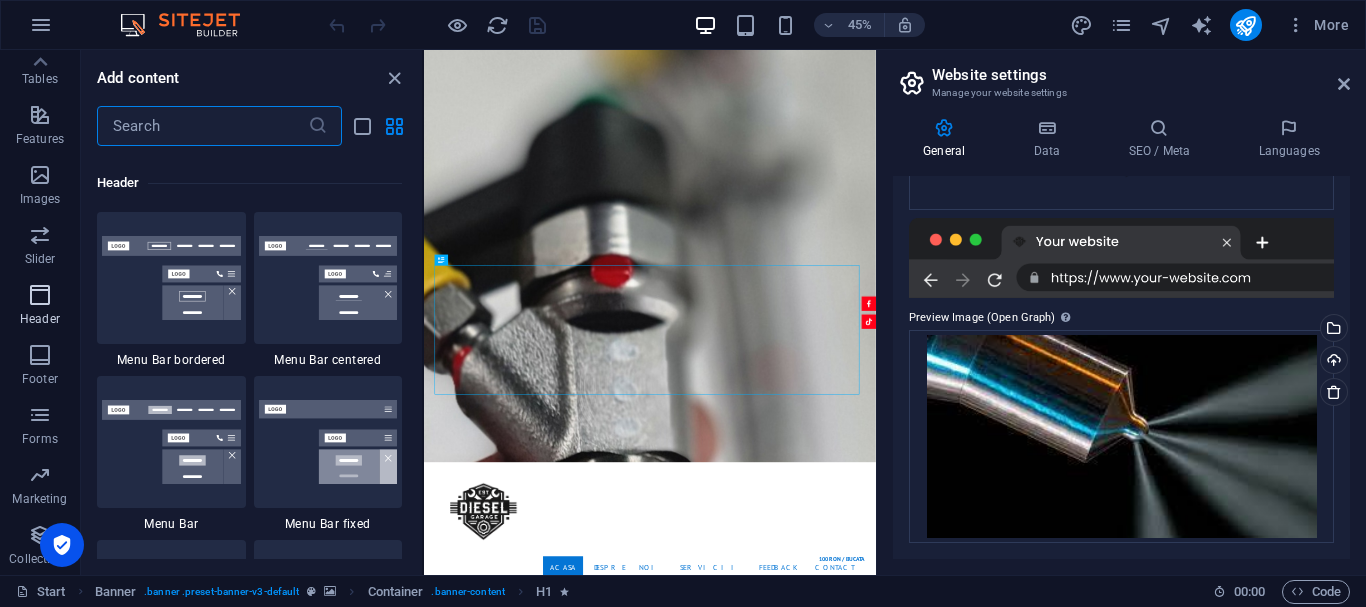 scroll, scrollTop: 11878, scrollLeft: 0, axis: vertical 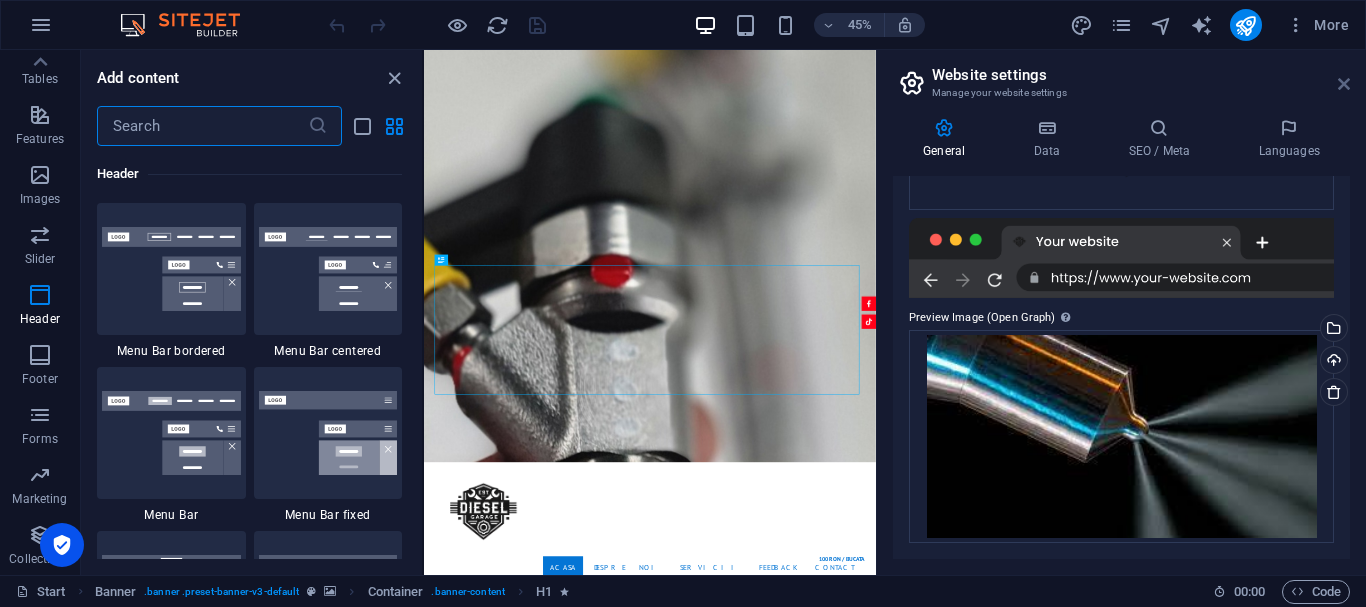 click at bounding box center [1344, 84] 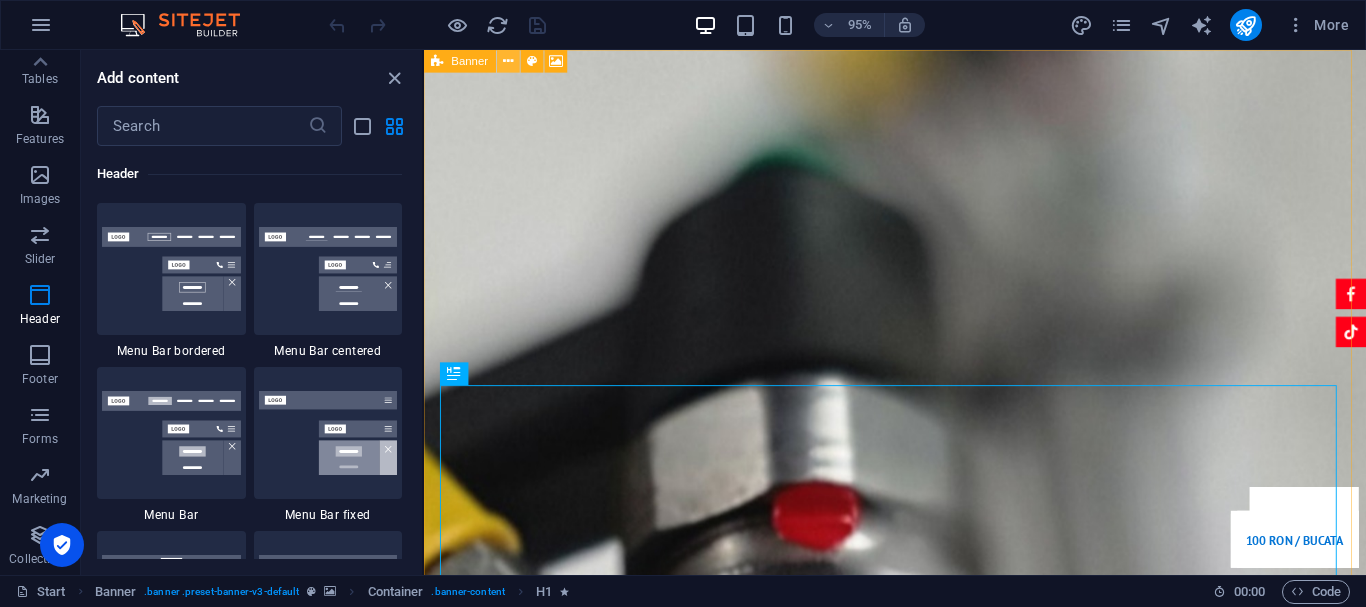 click at bounding box center (508, 61) 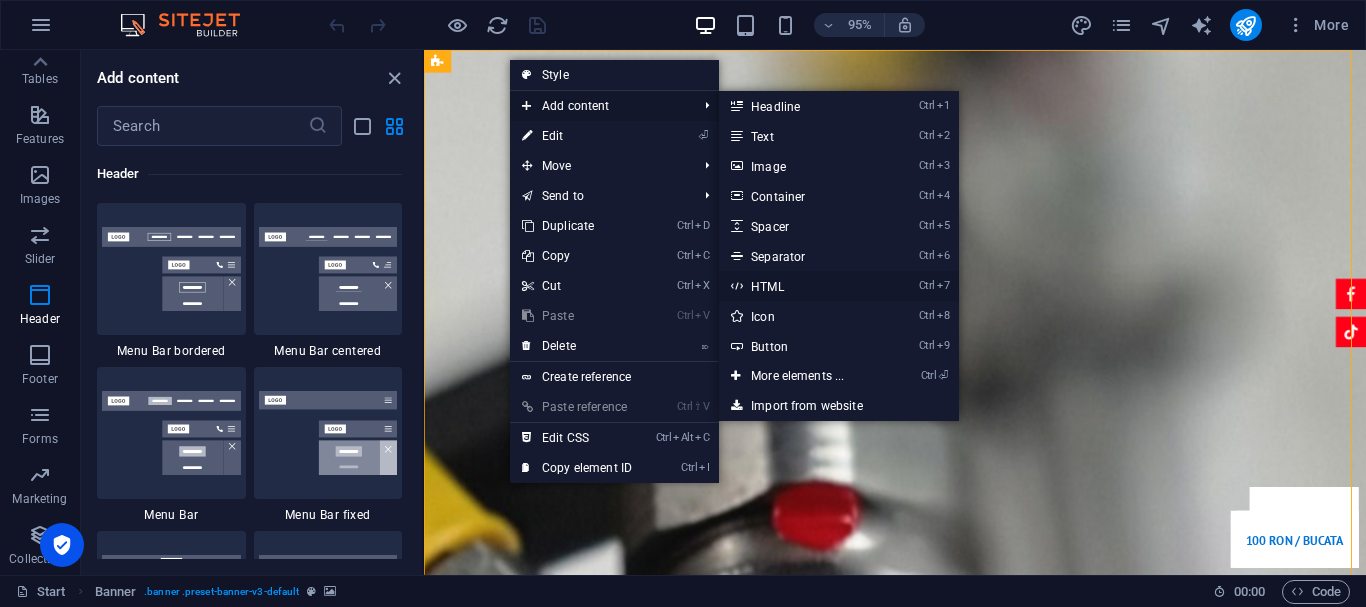 click on "Ctrl 7  HTML" at bounding box center (801, 286) 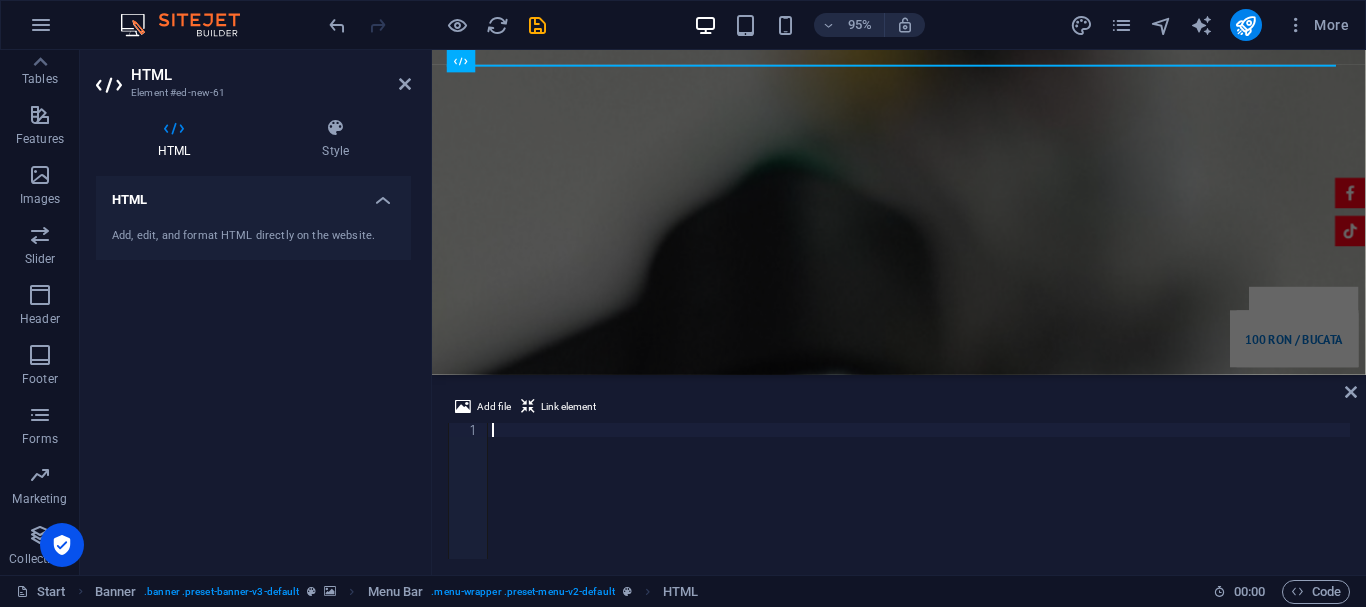 type on "<script defer async src='https://cdn.trustindex.io/loader-cert.js?9a3d6624910c9242767656ad573'></script>" 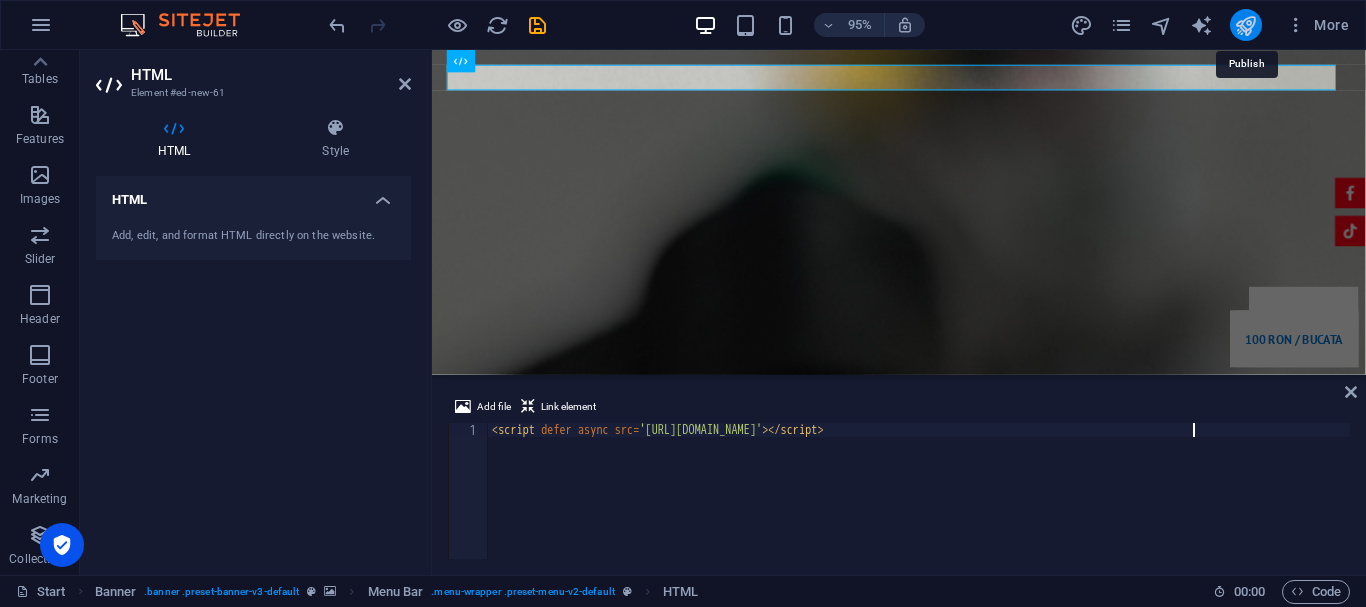 click at bounding box center (1245, 25) 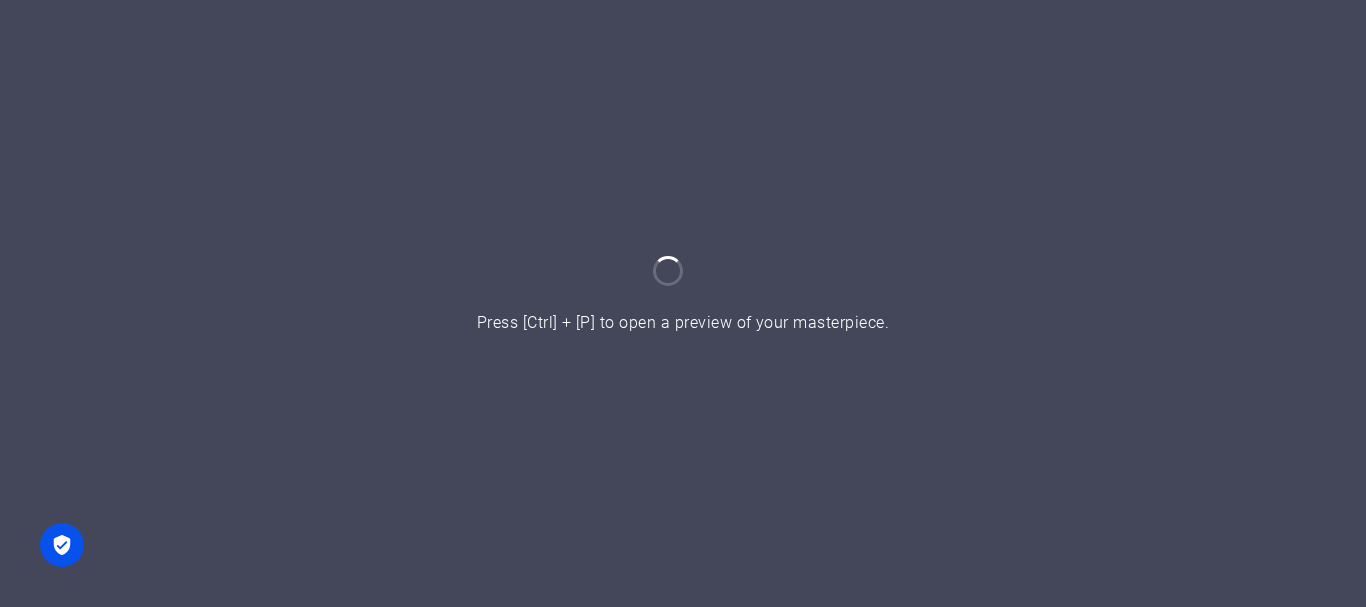 scroll, scrollTop: 0, scrollLeft: 0, axis: both 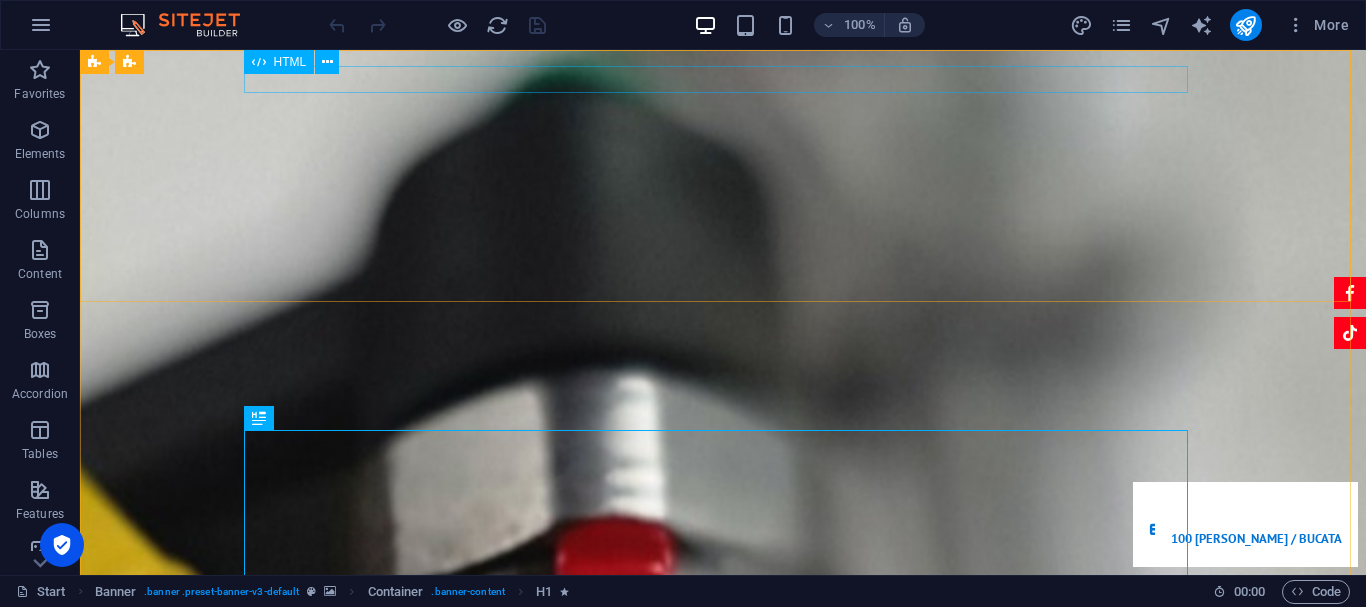 click at bounding box center [259, 62] 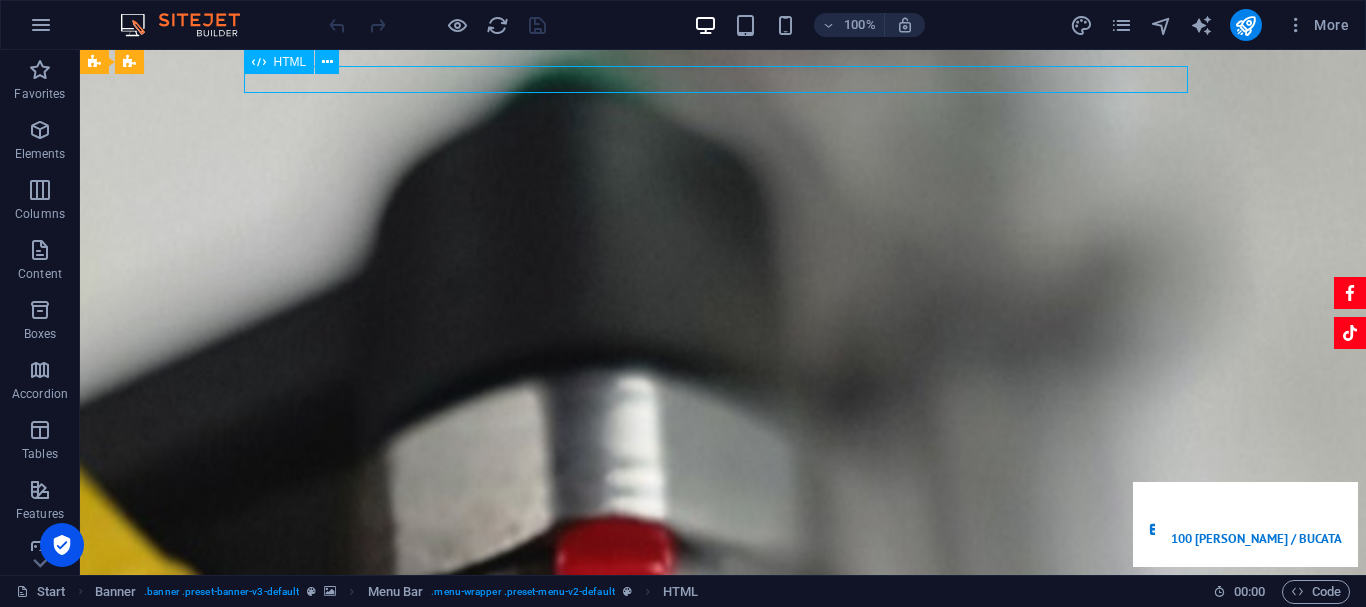 click at bounding box center [259, 62] 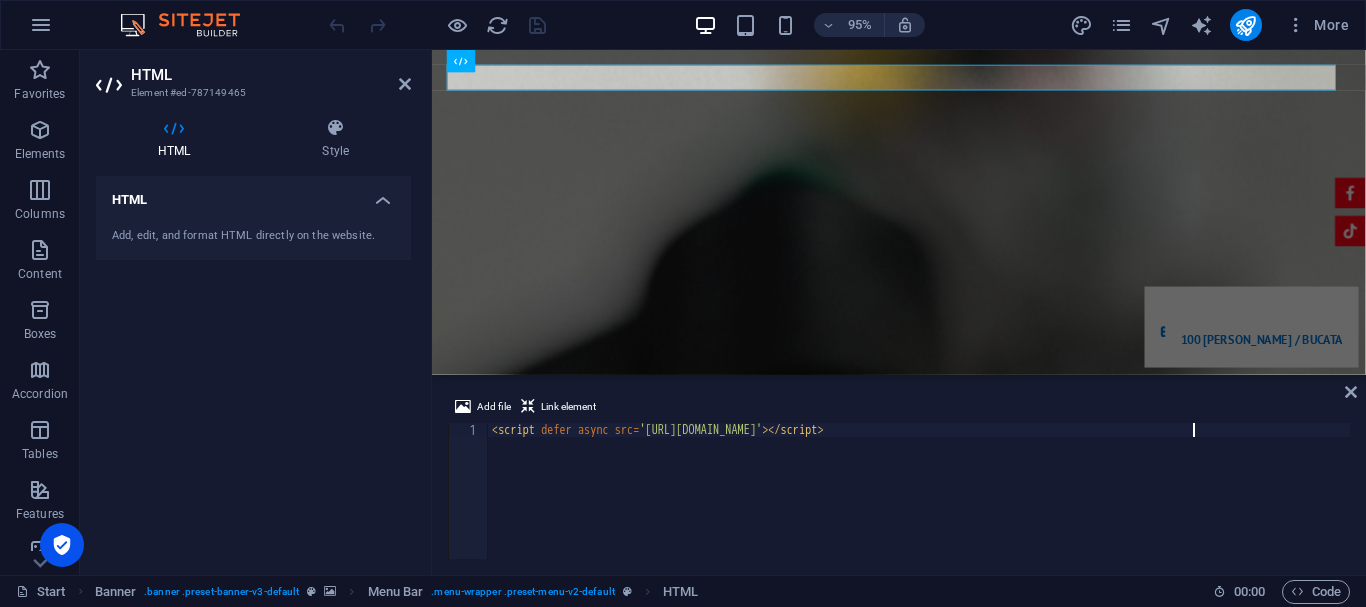 drag, startPoint x: 1222, startPoint y: 433, endPoint x: 389, endPoint y: 439, distance: 833.0216 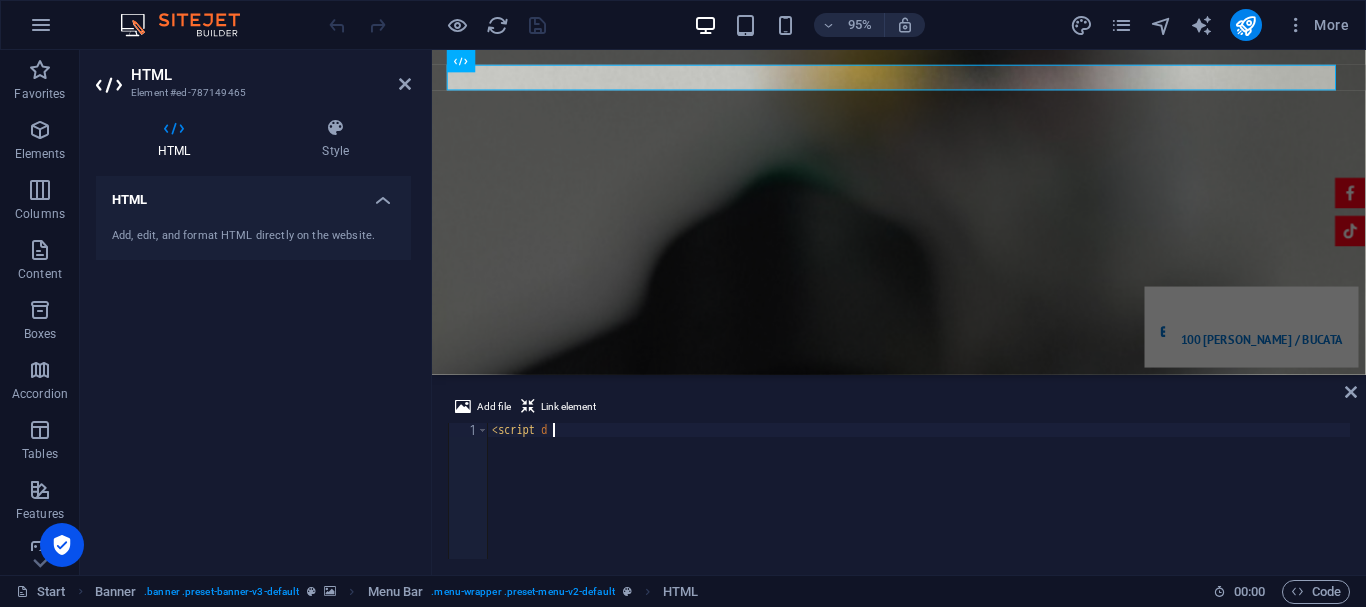 type on "<" 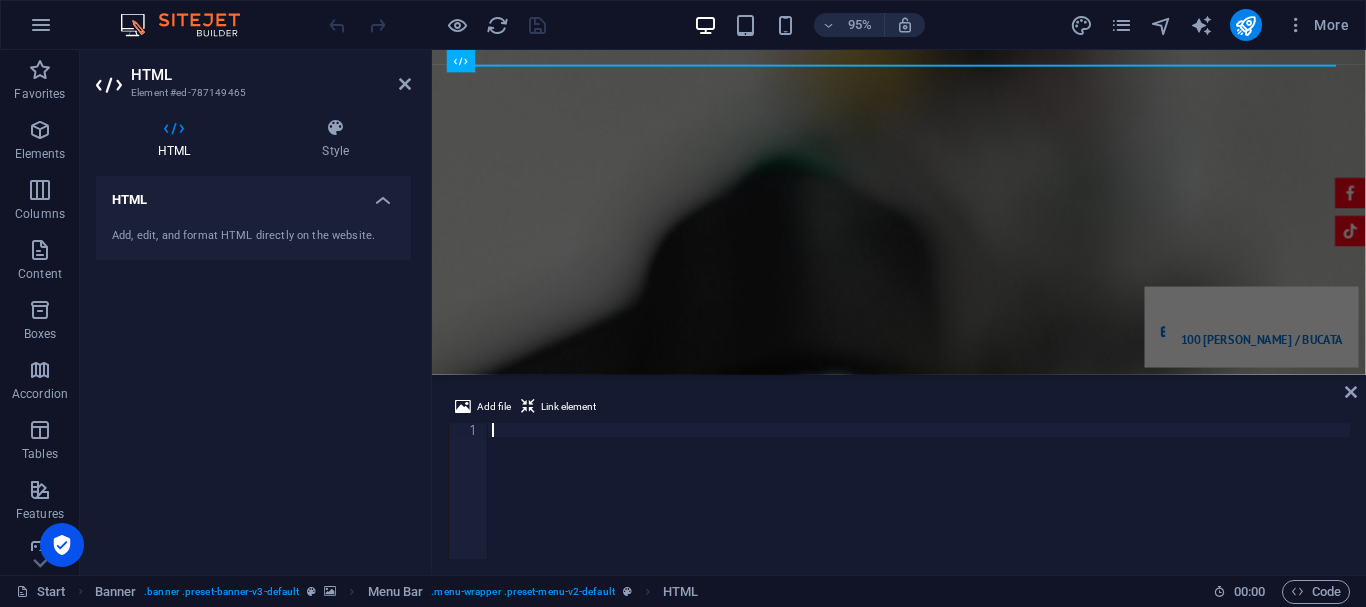 type on "<script defer async src='https://cdn.trustindex.io/loader-cert.js?9a3d6624910c9242767656ad573'></script>" 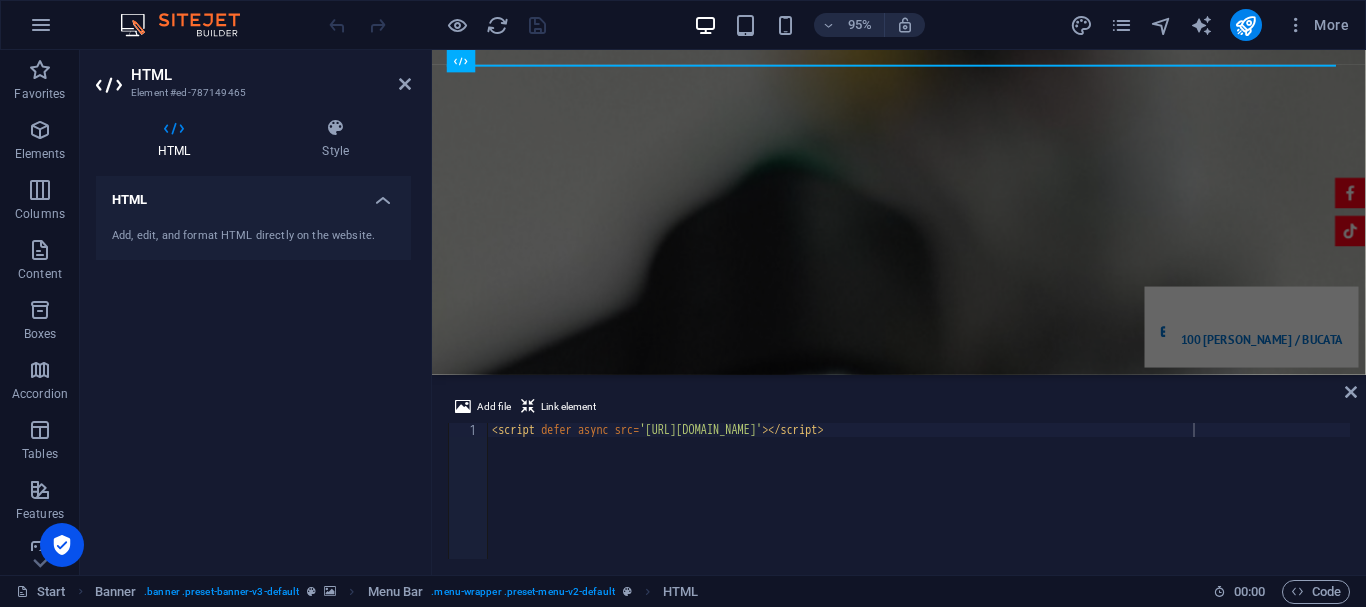 click at bounding box center [1246, 25] 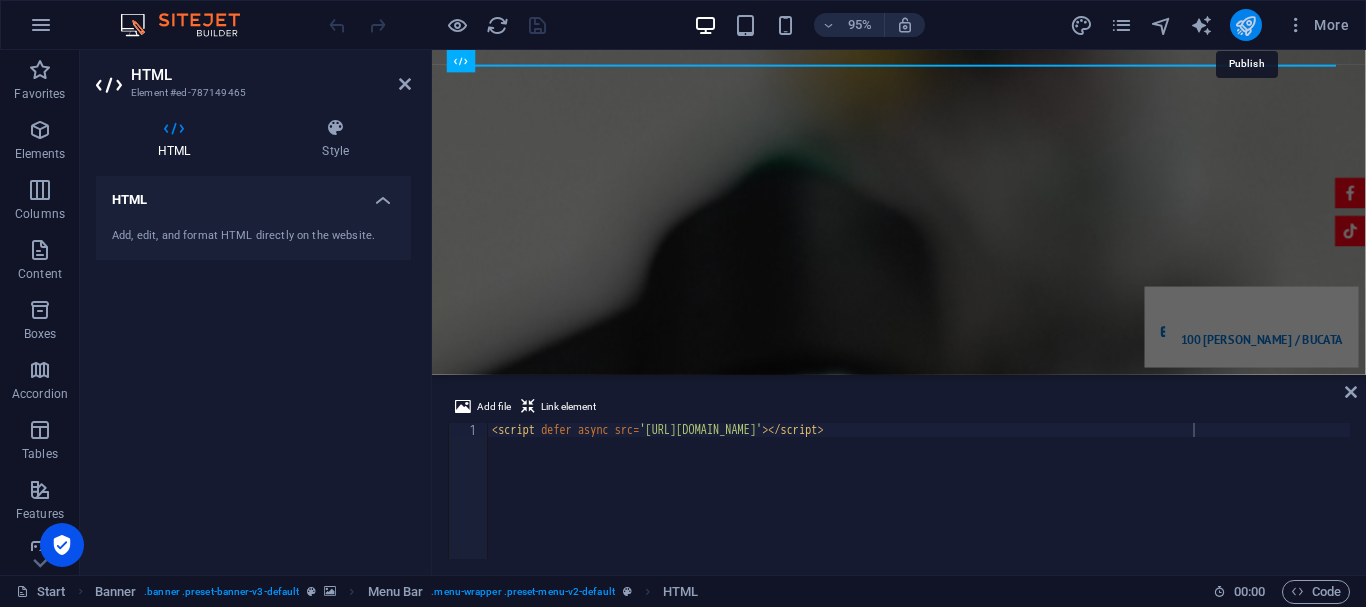 click at bounding box center (1245, 25) 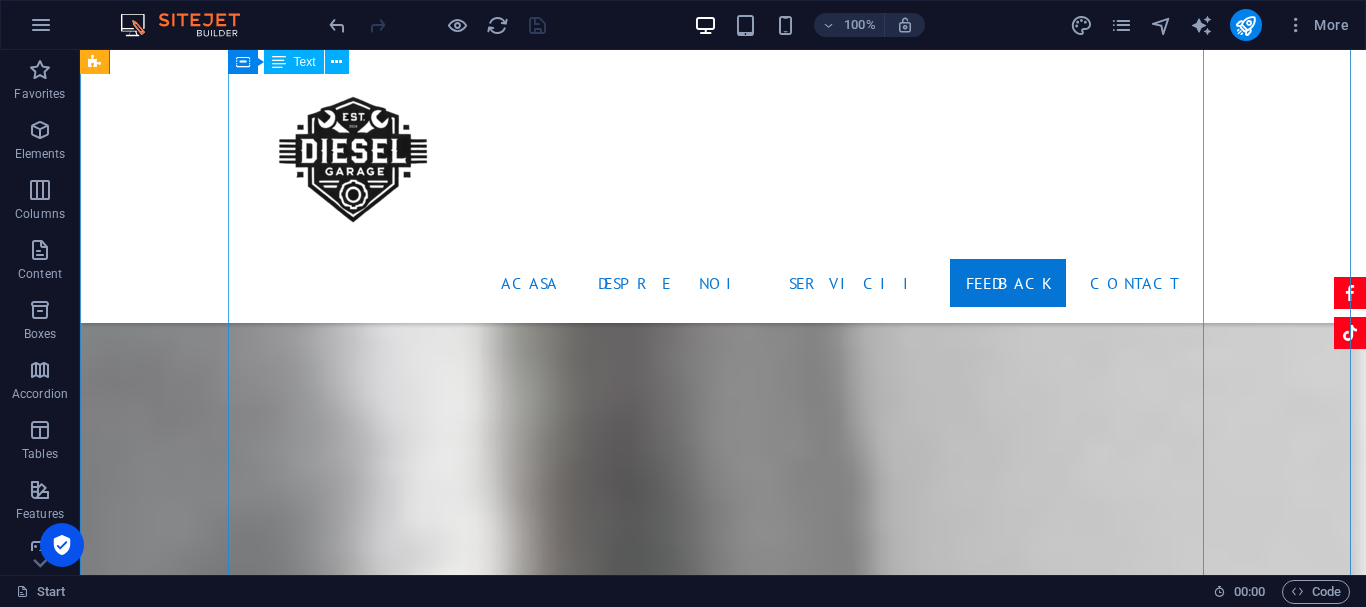 scroll, scrollTop: 68421, scrollLeft: 0, axis: vertical 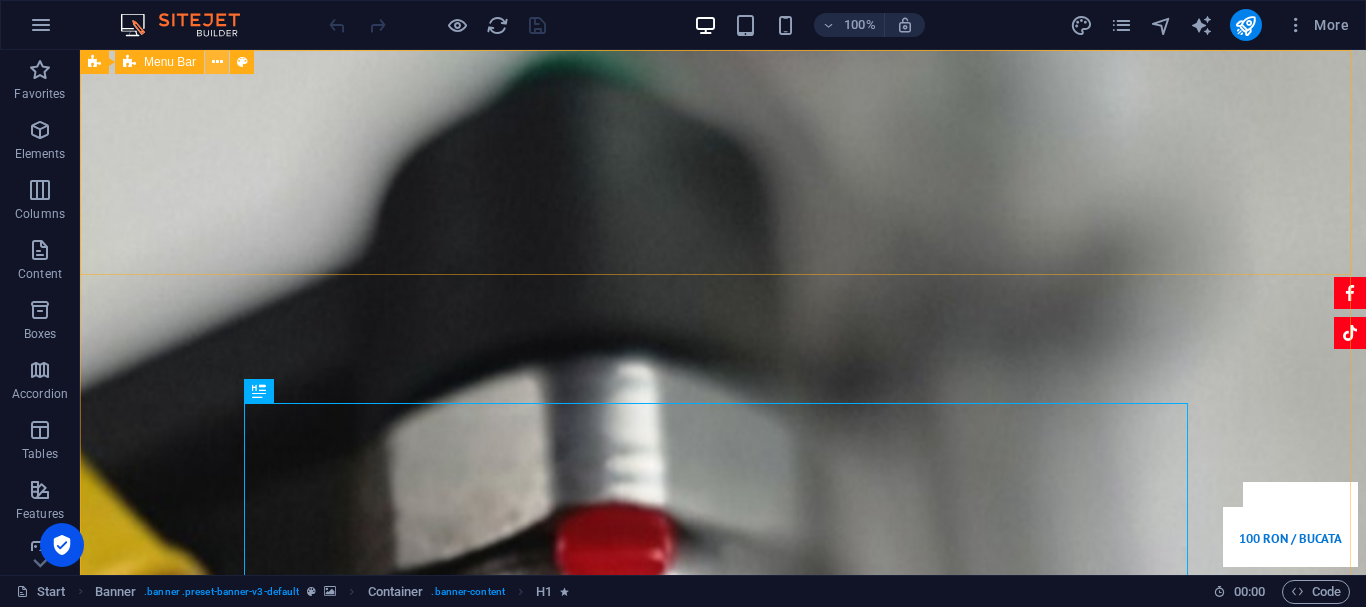 click at bounding box center (217, 62) 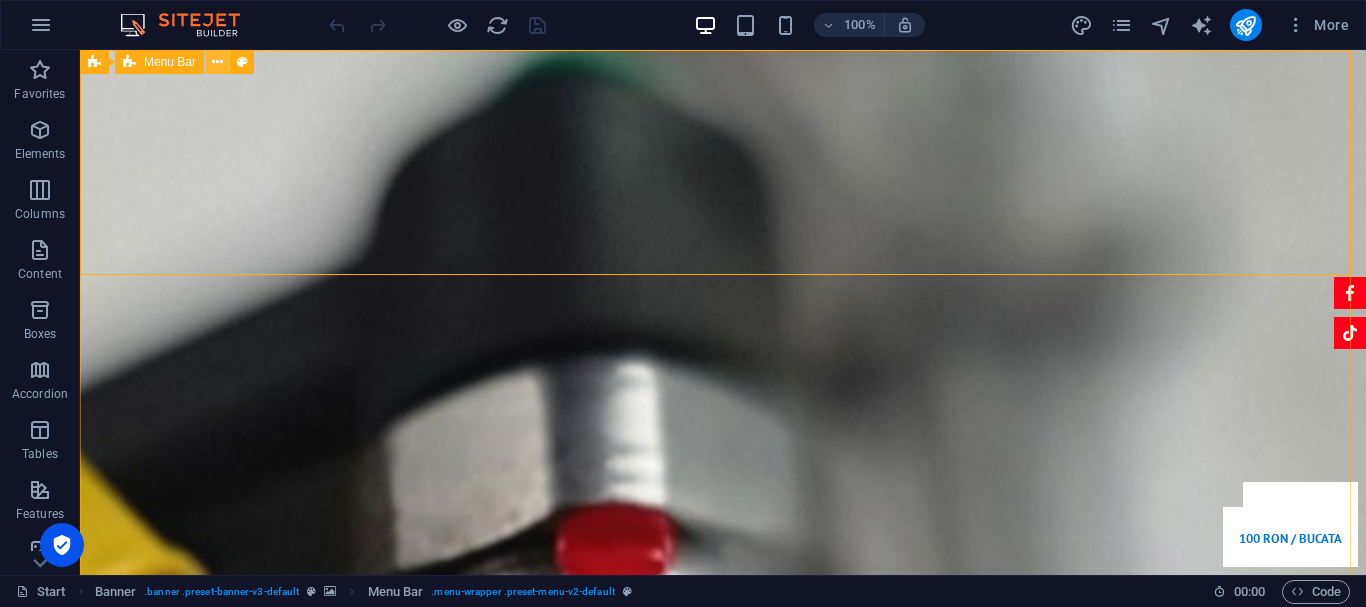 click at bounding box center [217, 62] 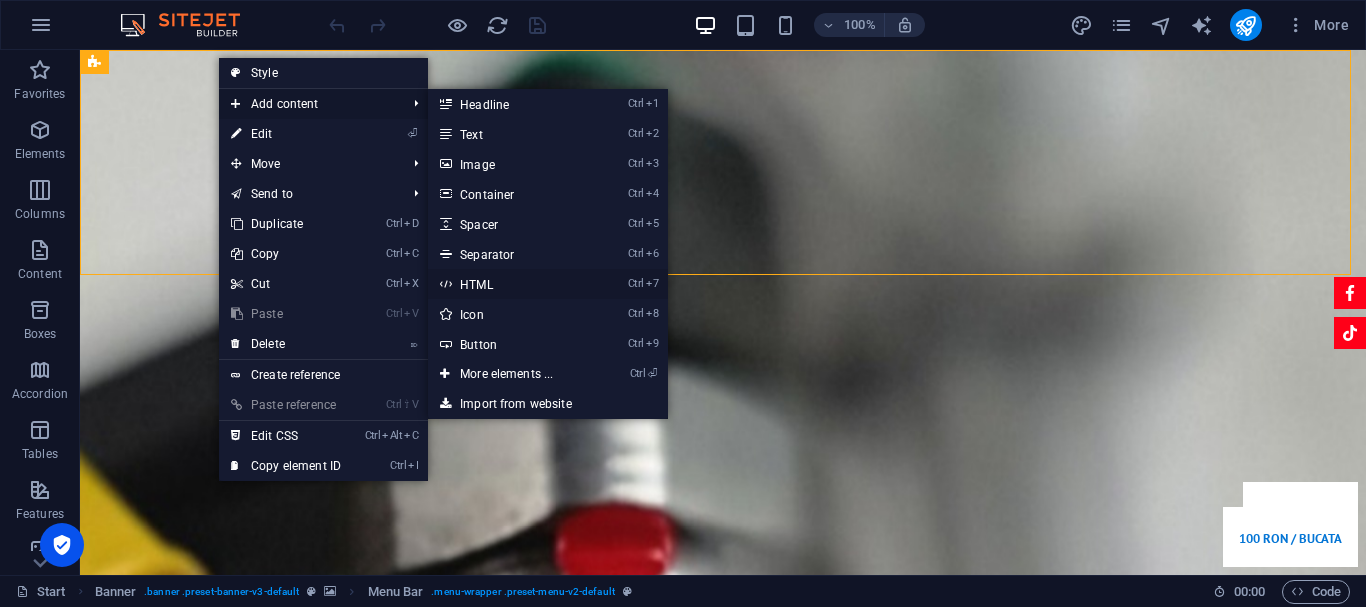 click on "Ctrl 7  HTML" at bounding box center [510, 284] 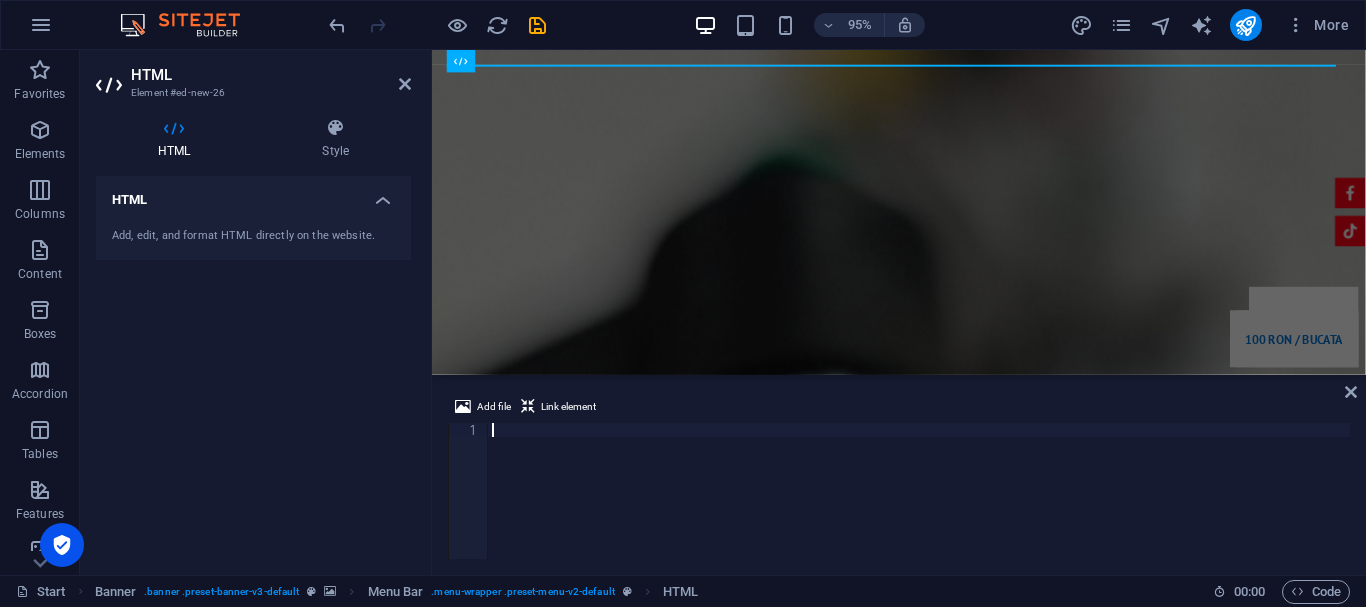 type on "<script defer async src='https://cdn.trustindex.io/loader-cert.js?9a3d6624910c9242767656ad573'></script>" 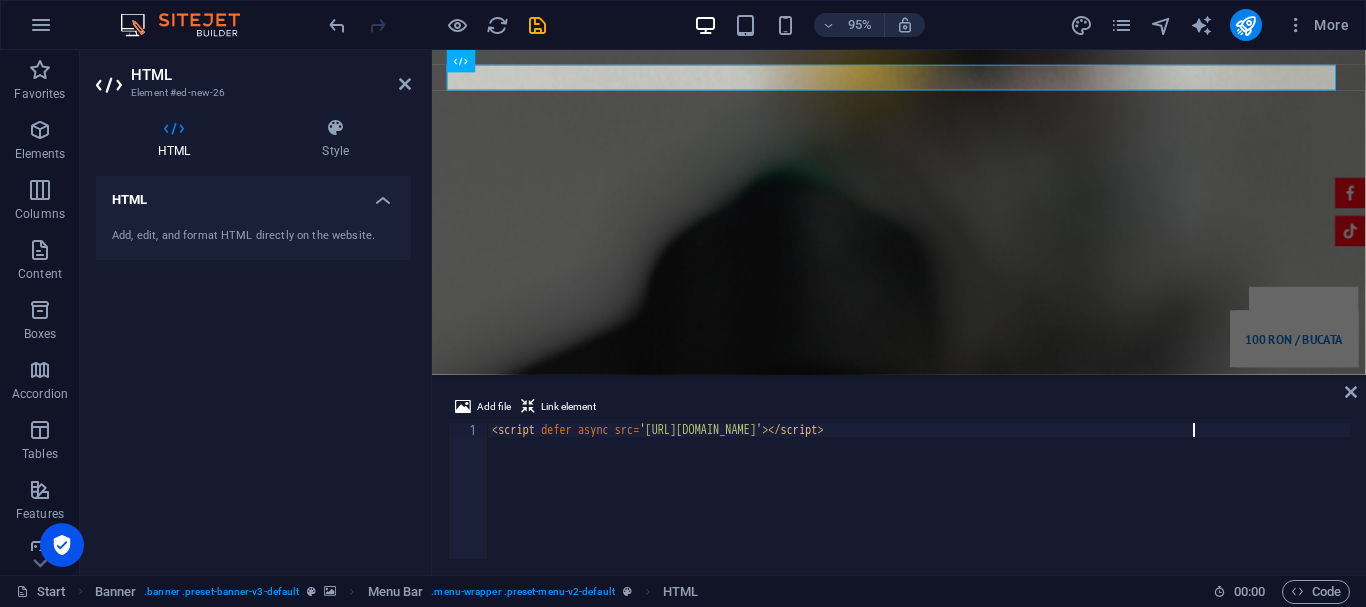 click on "More" at bounding box center [1213, 25] 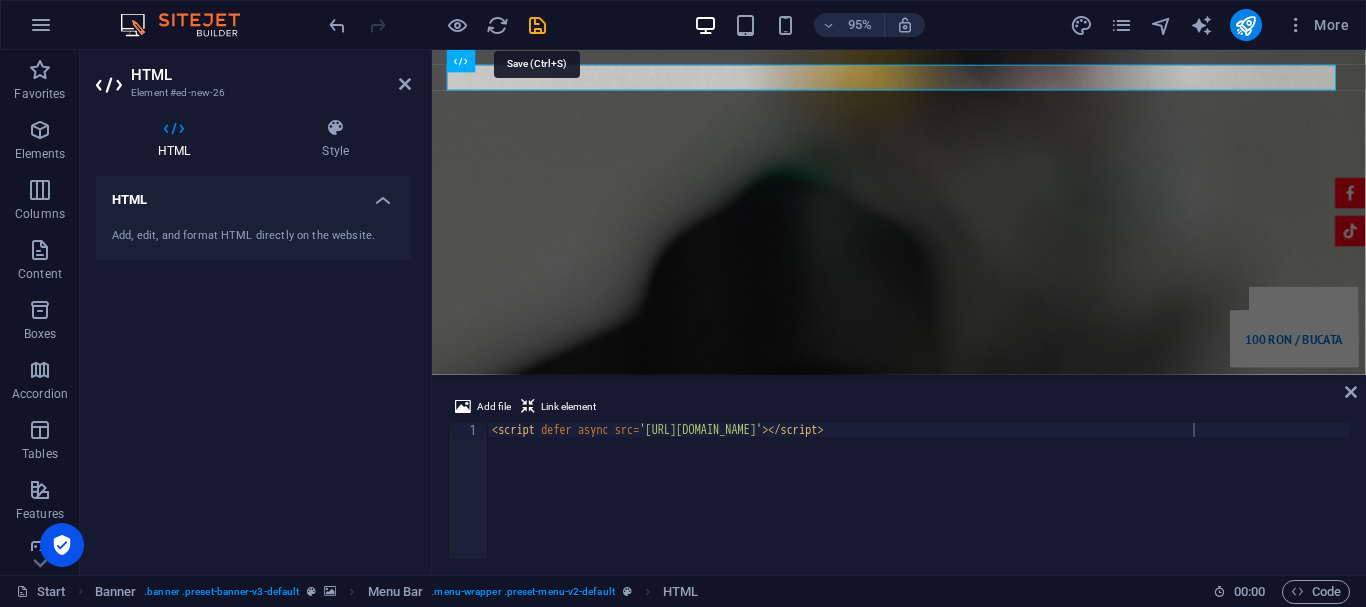 click at bounding box center (537, 25) 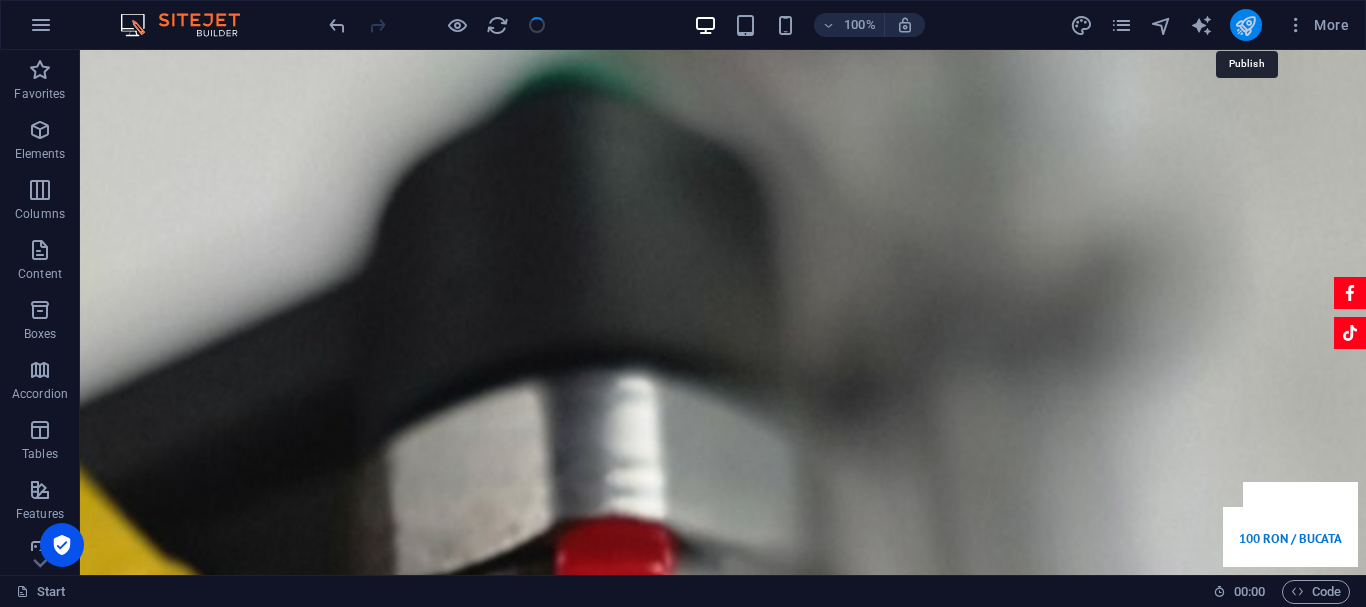 click at bounding box center [1245, 25] 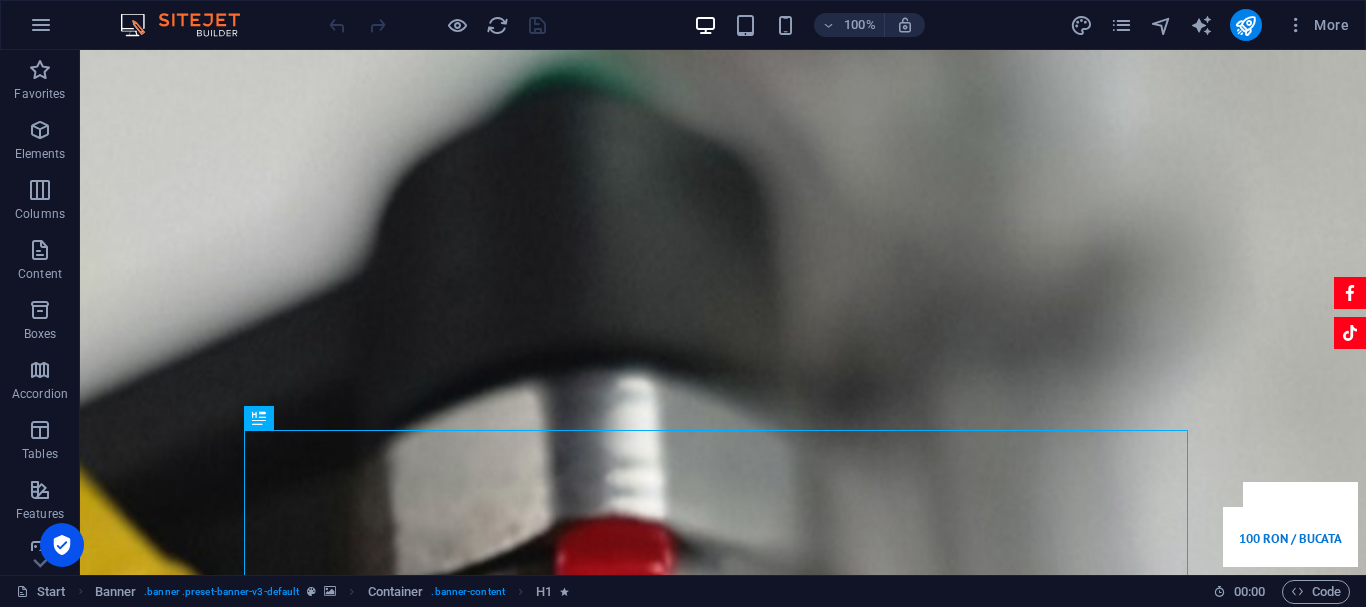 scroll, scrollTop: 0, scrollLeft: 0, axis: both 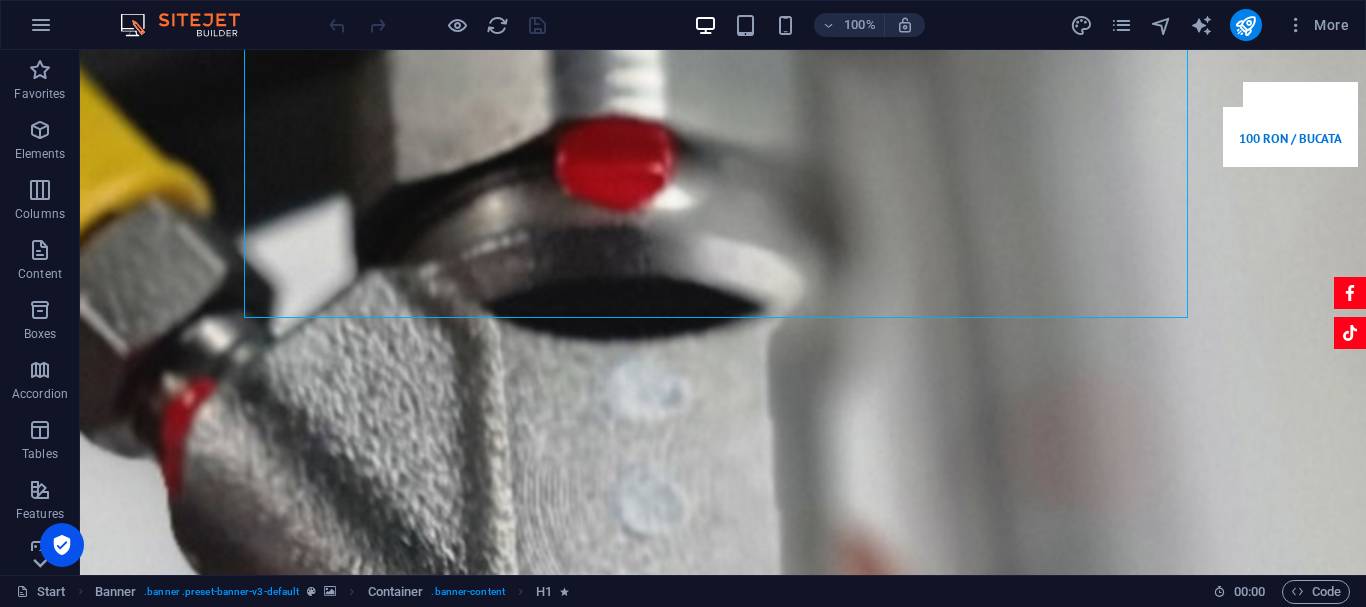 click 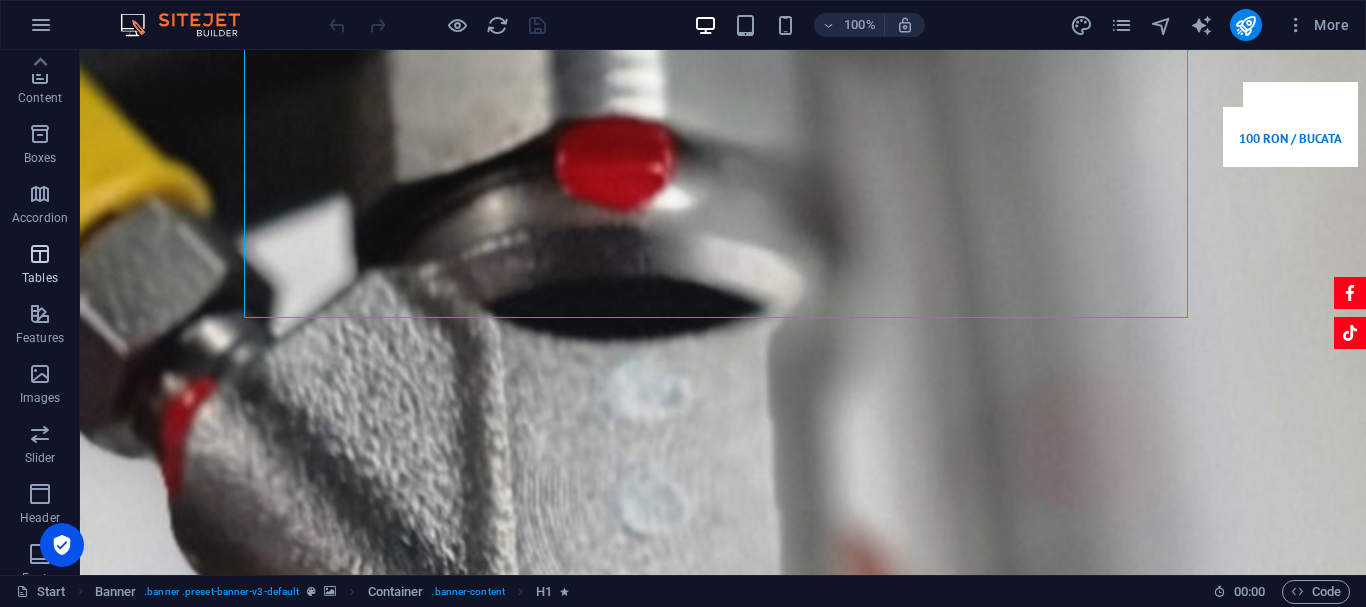 scroll, scrollTop: 175, scrollLeft: 0, axis: vertical 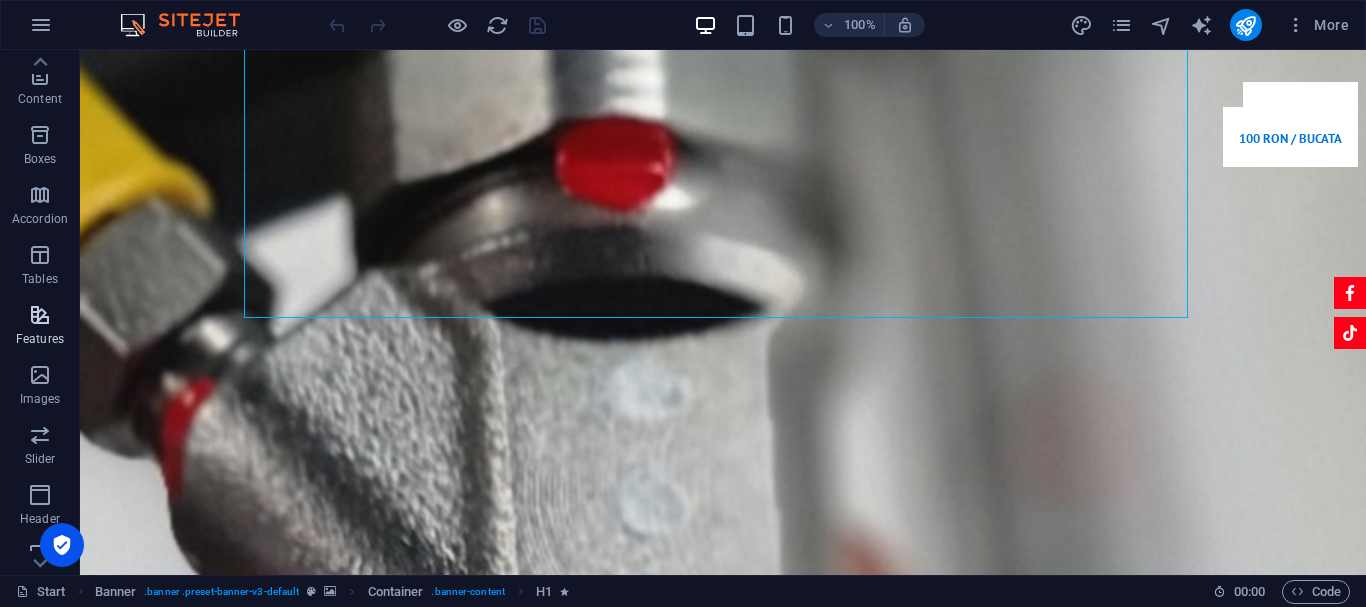 click at bounding box center [40, 315] 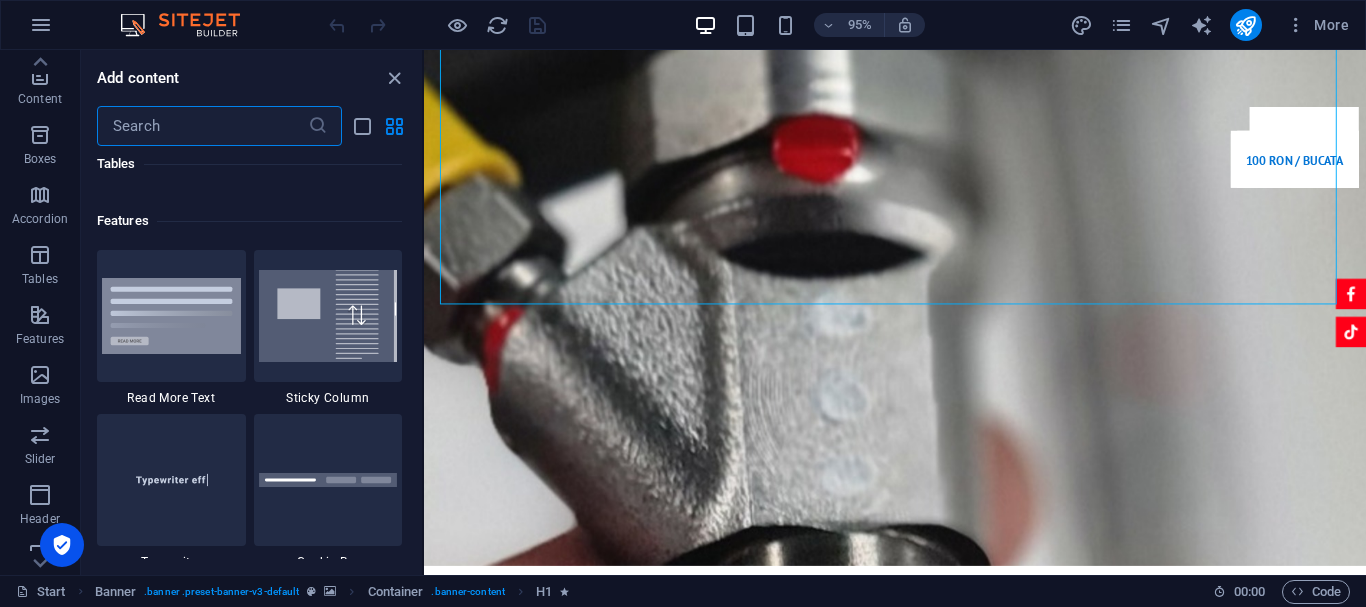 scroll, scrollTop: 7631, scrollLeft: 0, axis: vertical 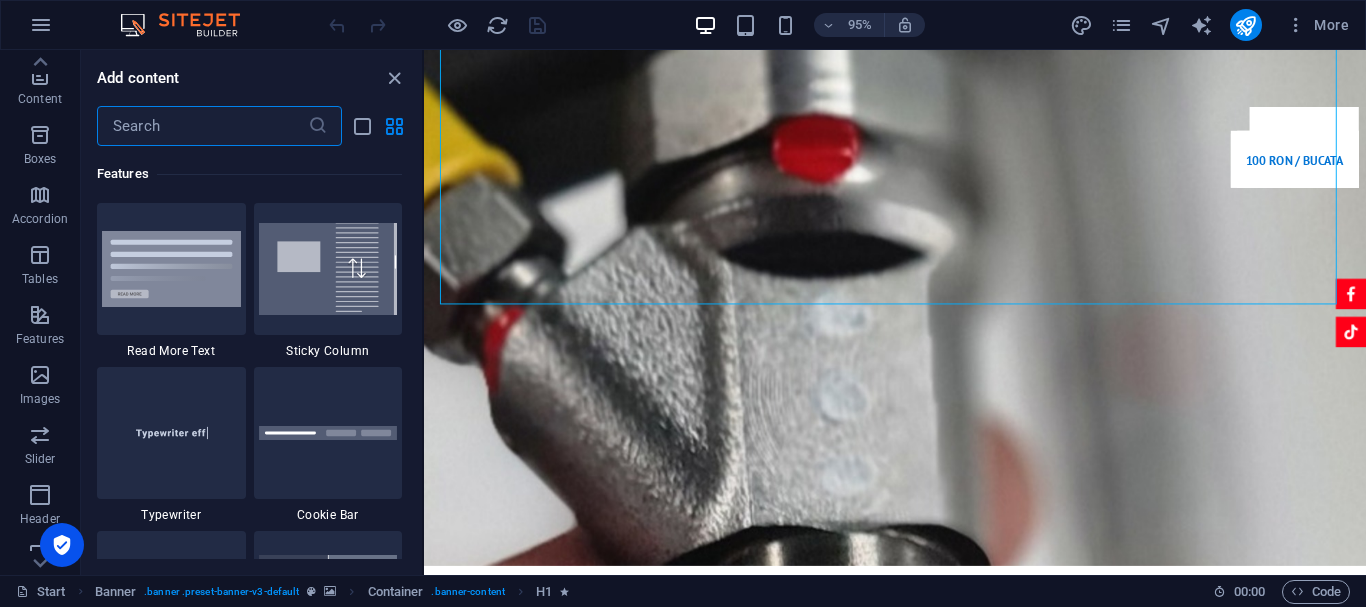 click at bounding box center [202, 126] 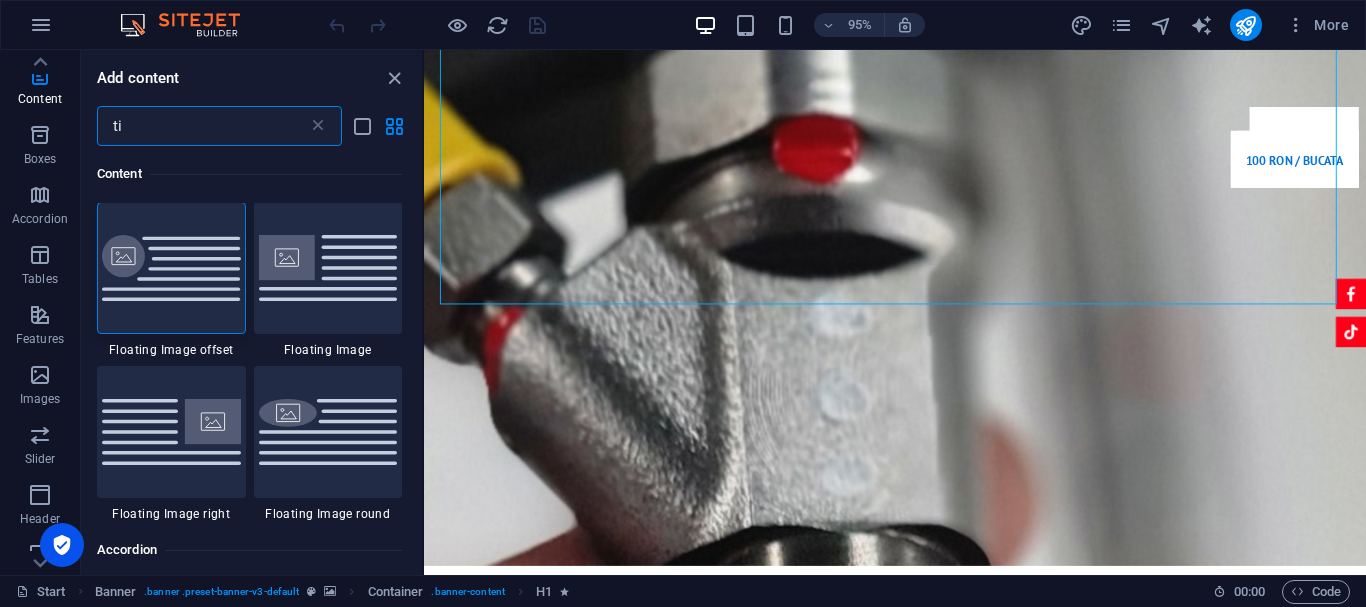 scroll, scrollTop: 0, scrollLeft: 0, axis: both 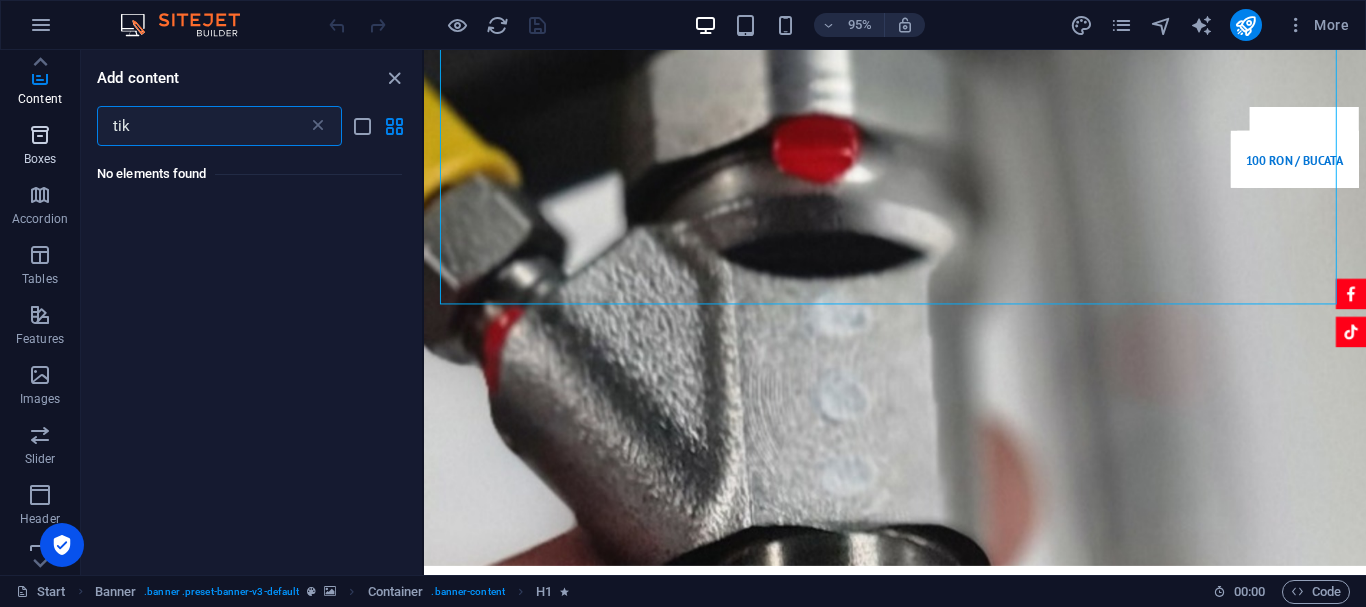 type on "tik" 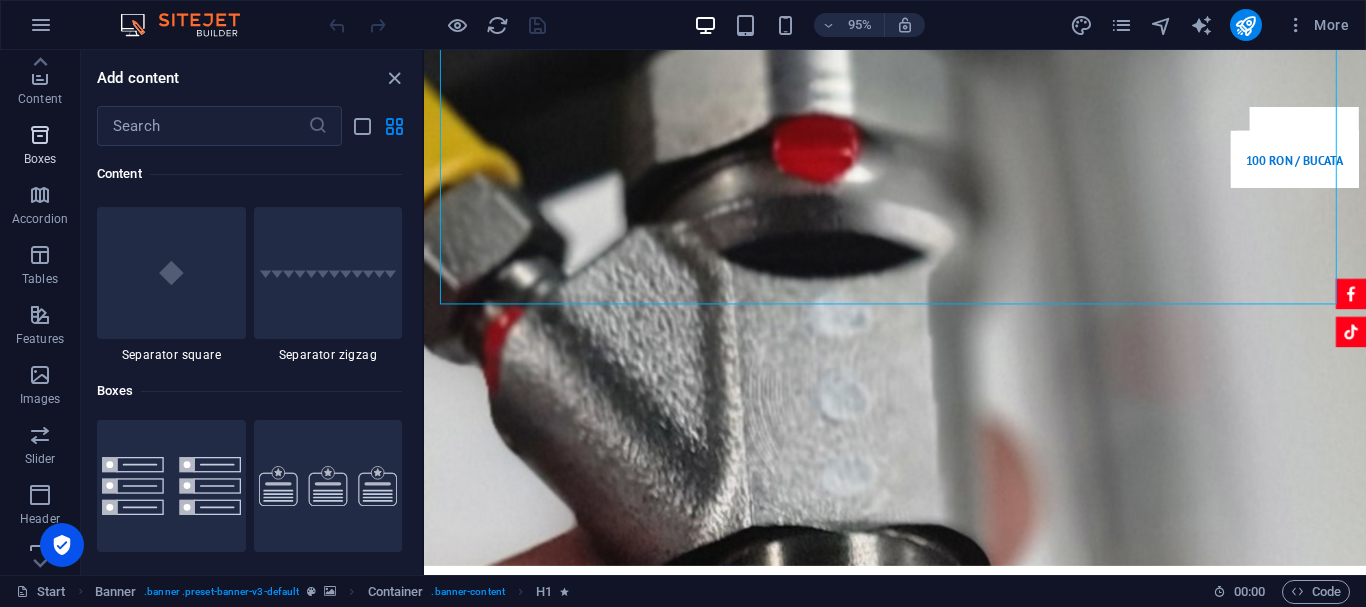scroll, scrollTop: 5352, scrollLeft: 0, axis: vertical 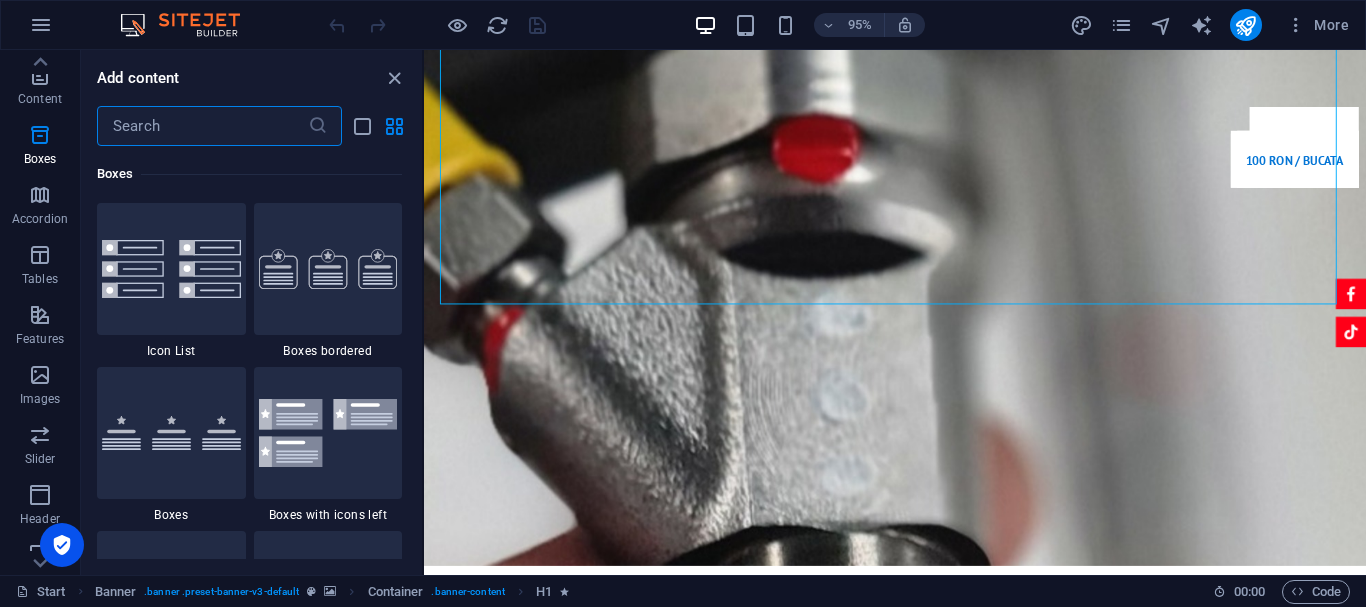 click at bounding box center (202, 126) 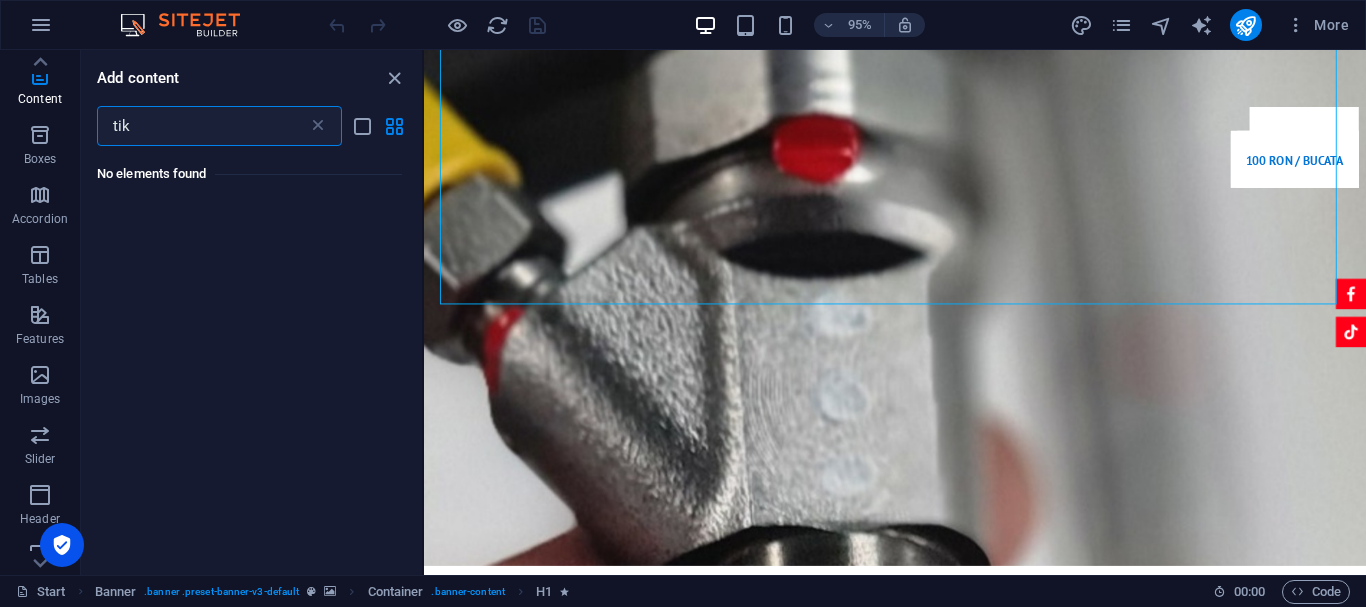 scroll, scrollTop: 0, scrollLeft: 0, axis: both 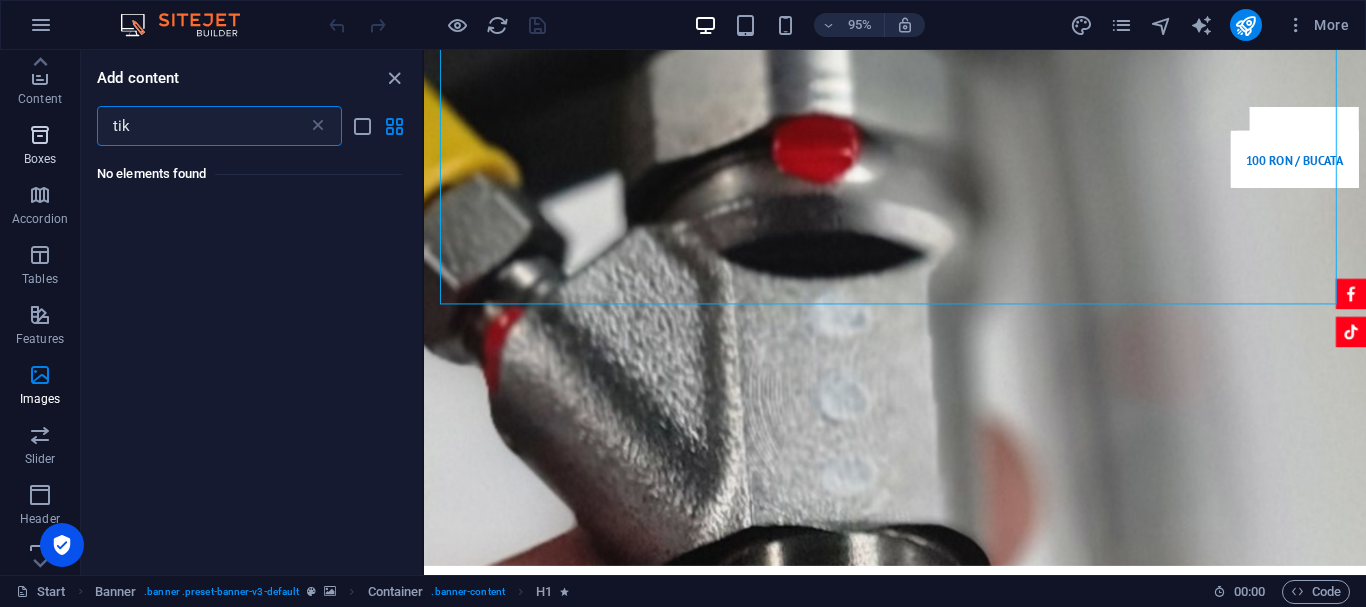 drag, startPoint x: 205, startPoint y: 117, endPoint x: 0, endPoint y: 125, distance: 205.15604 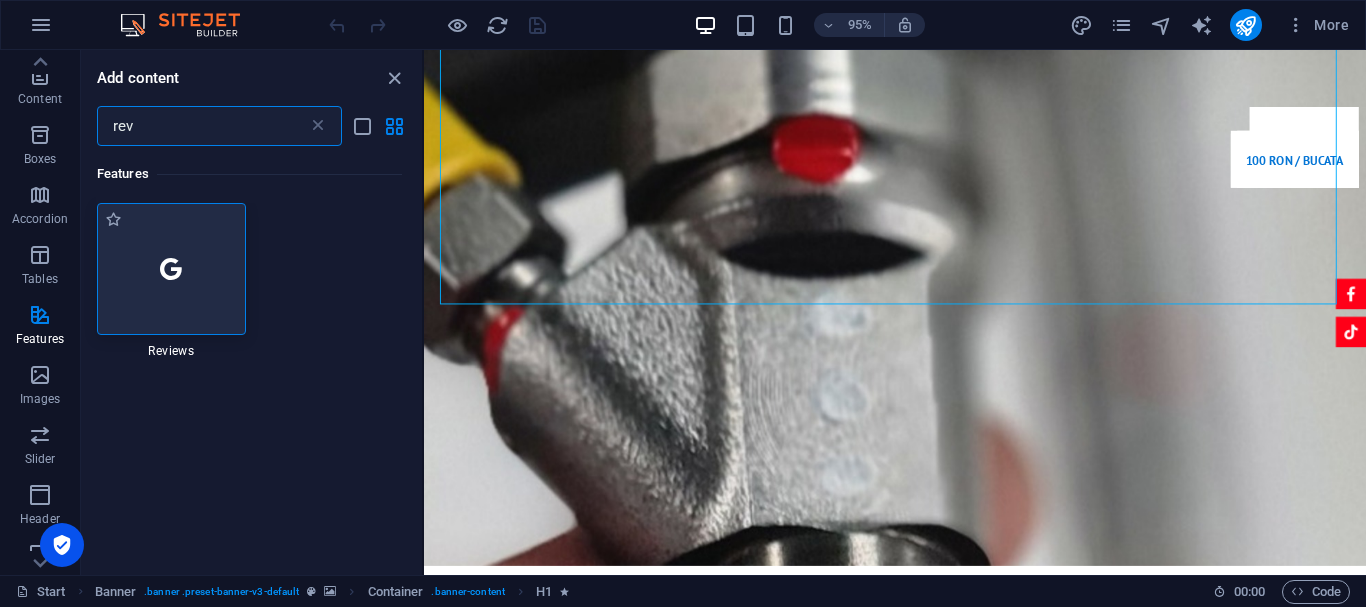 type on "rev" 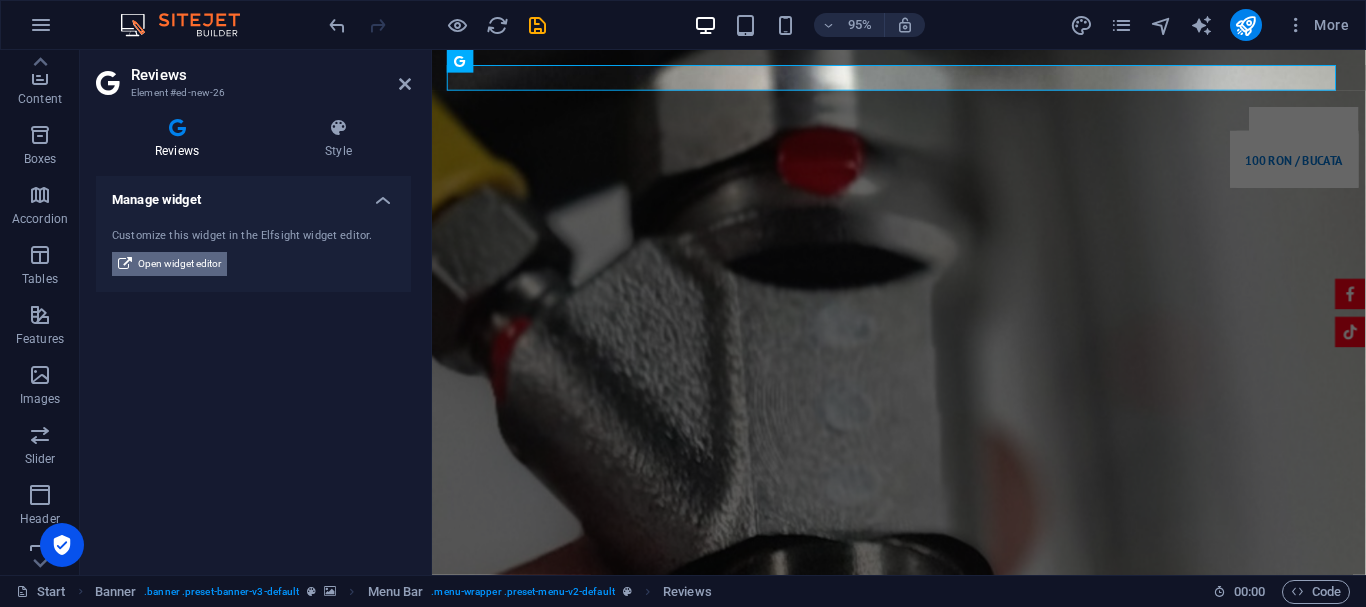 scroll, scrollTop: 0, scrollLeft: 0, axis: both 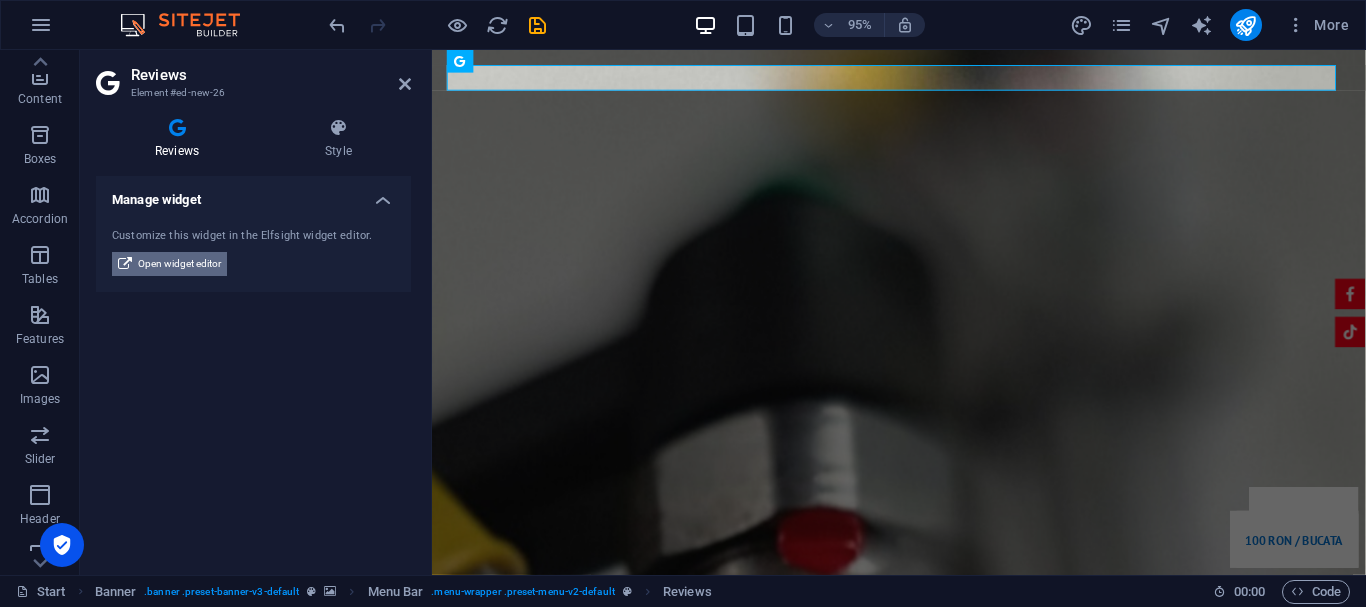 click on "Open widget editor" at bounding box center [179, 264] 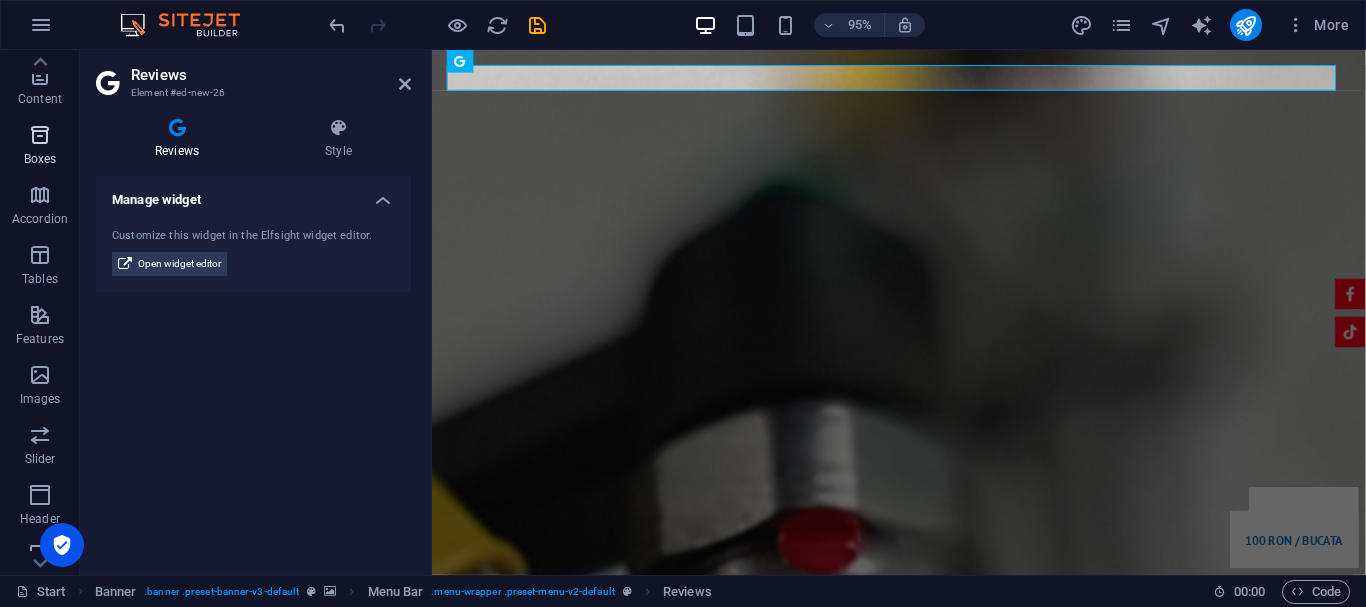 click at bounding box center (40, 135) 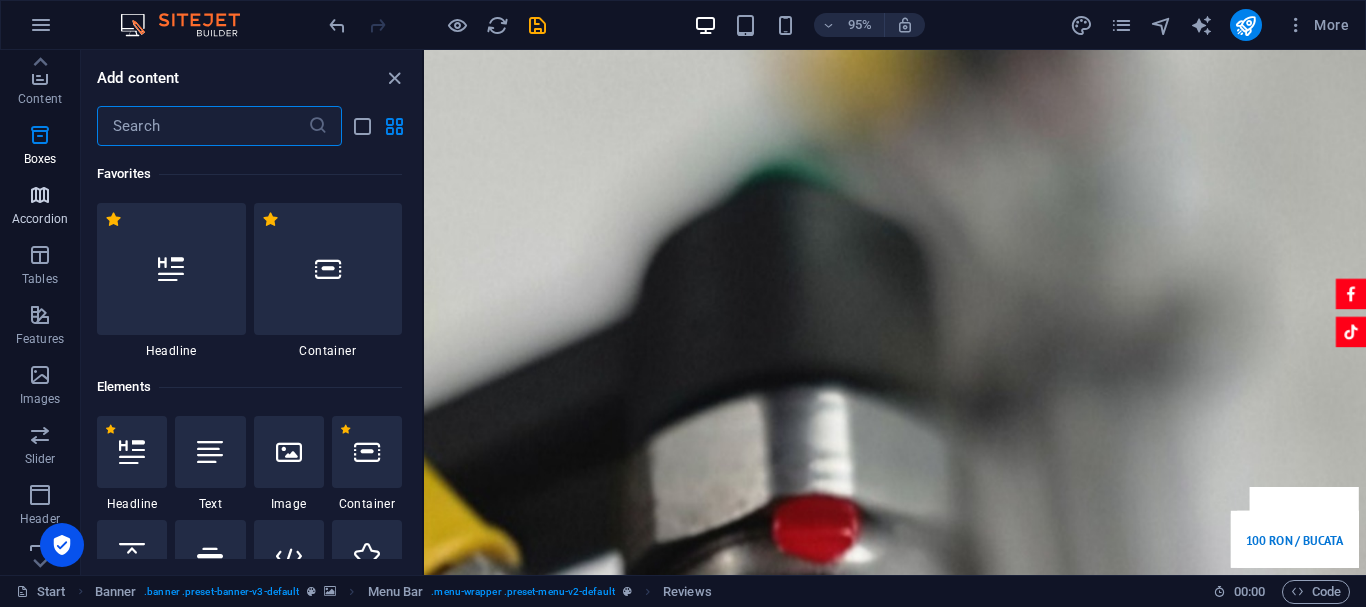 click at bounding box center (40, 195) 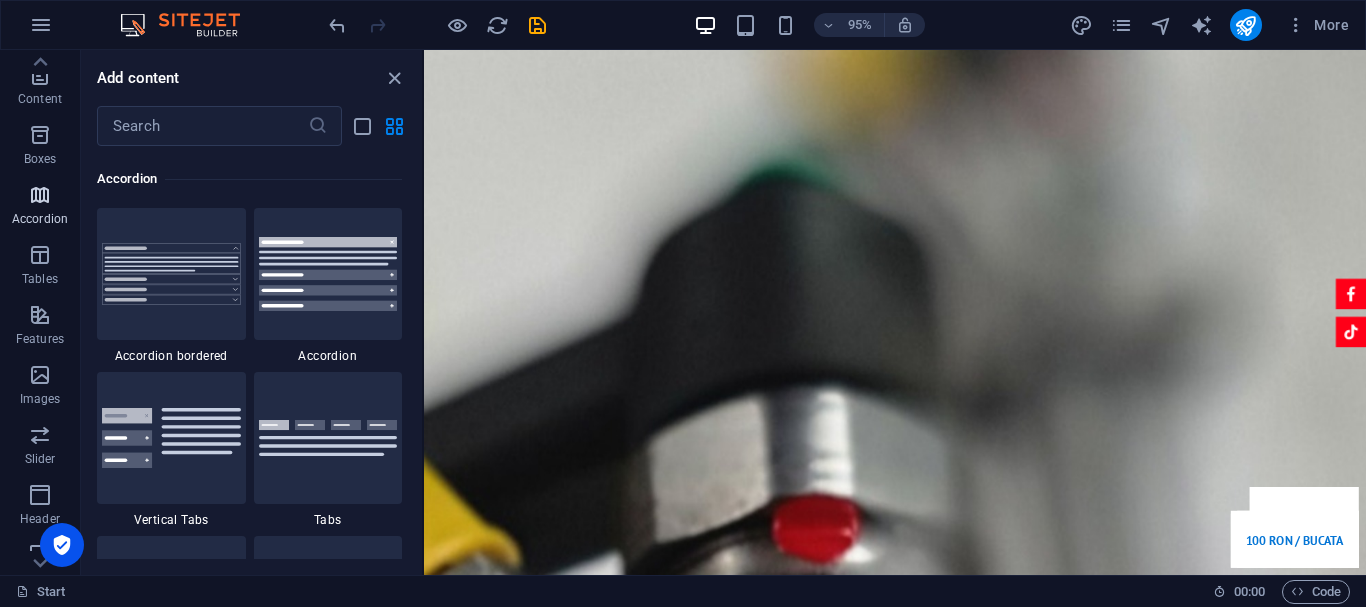 scroll, scrollTop: 6221, scrollLeft: 0, axis: vertical 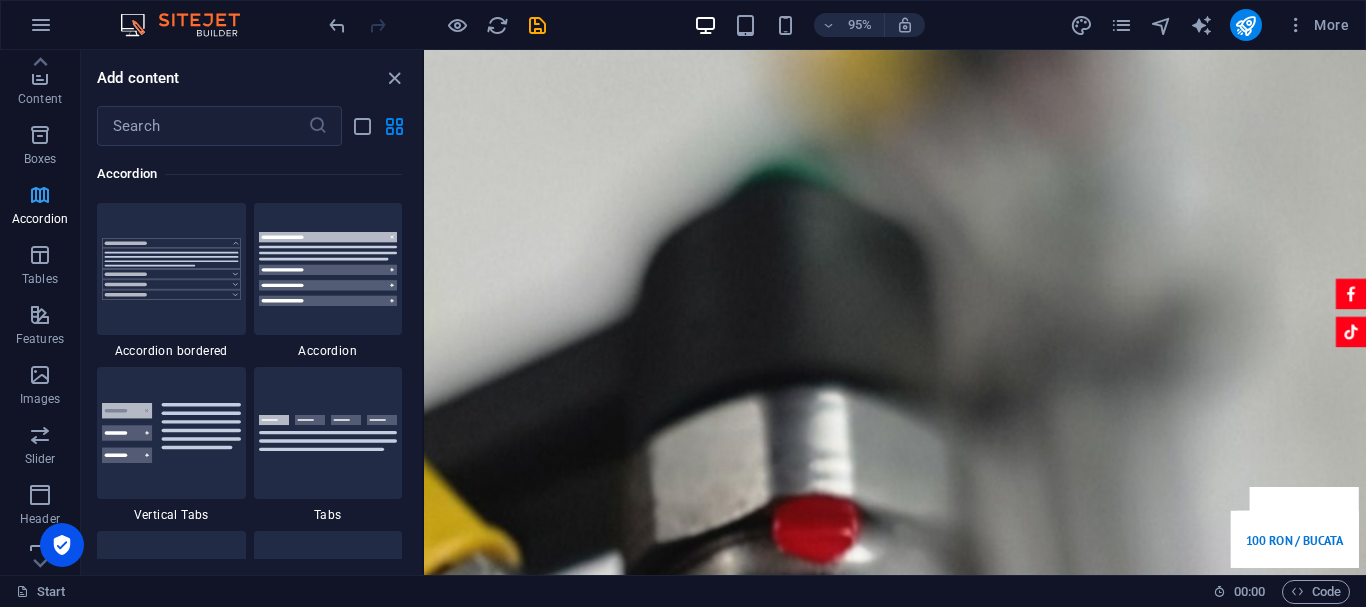 click at bounding box center [40, 195] 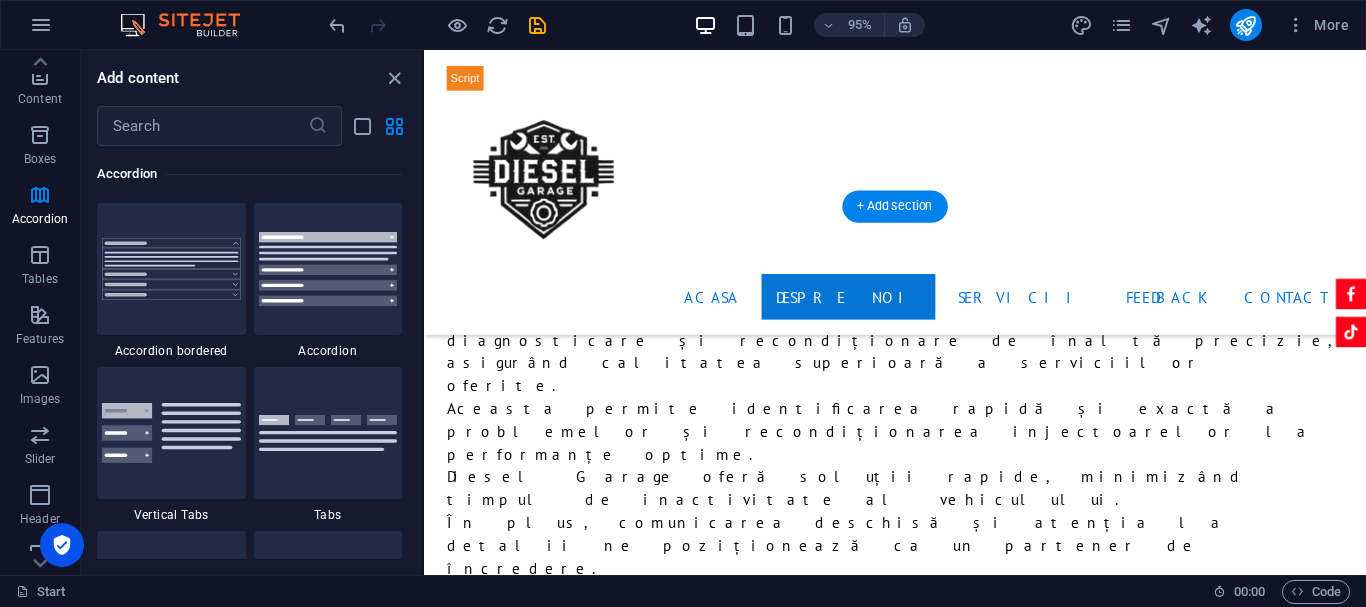scroll, scrollTop: 2000, scrollLeft: 0, axis: vertical 